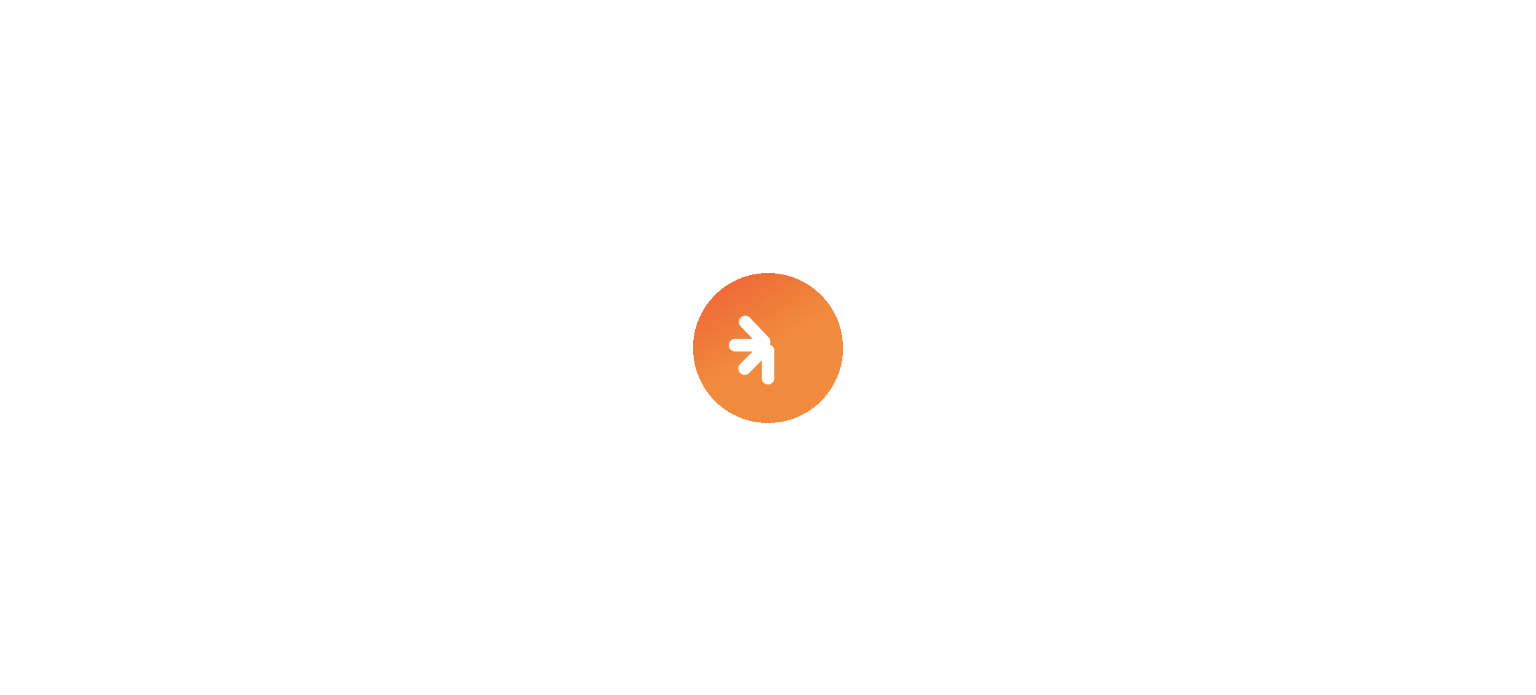 scroll, scrollTop: 0, scrollLeft: 0, axis: both 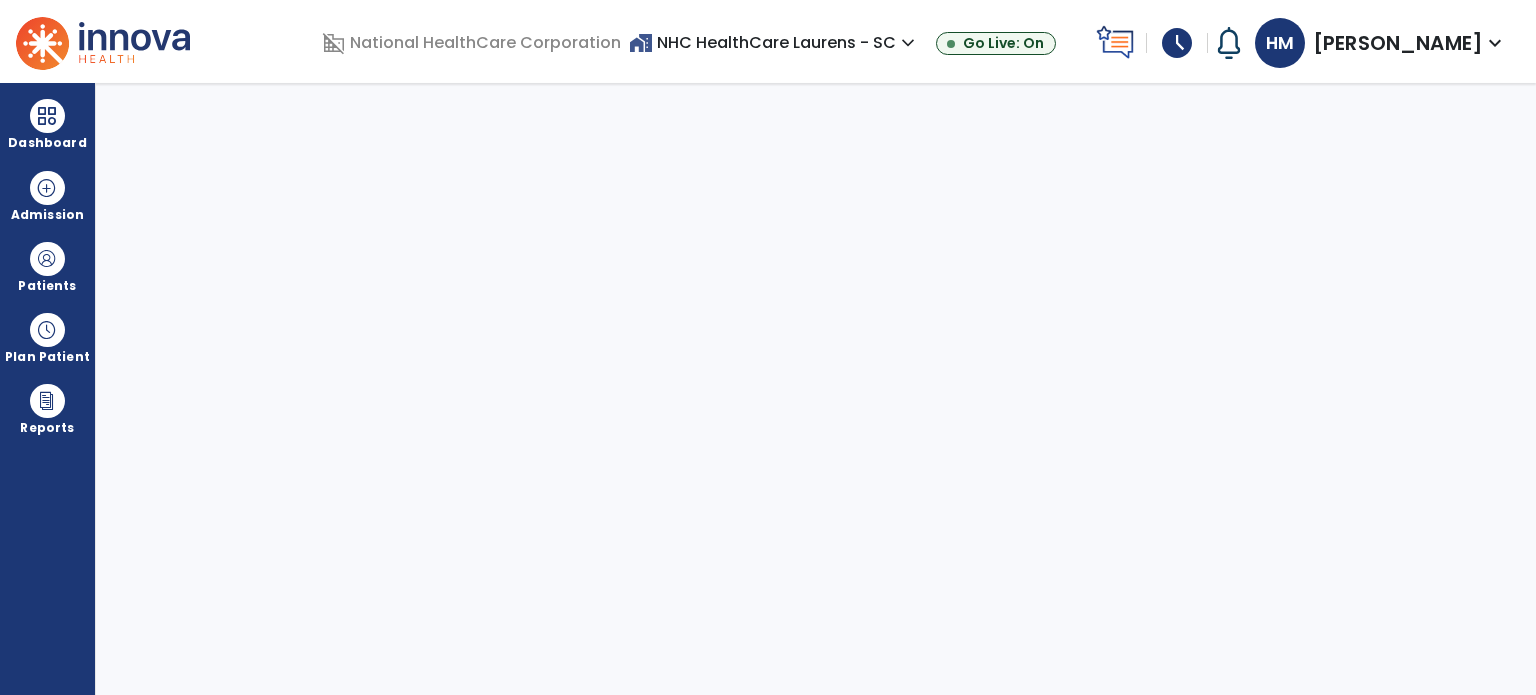 select on "****" 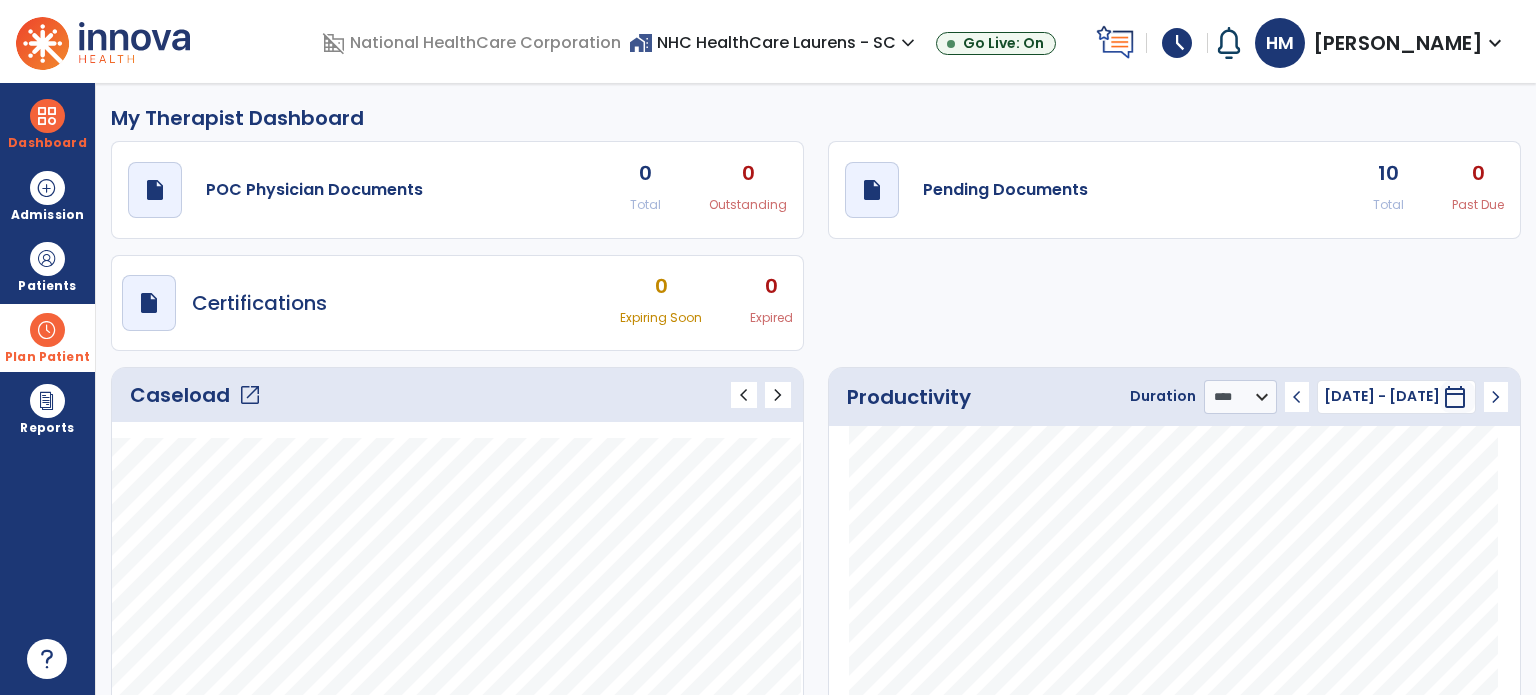click at bounding box center (47, 330) 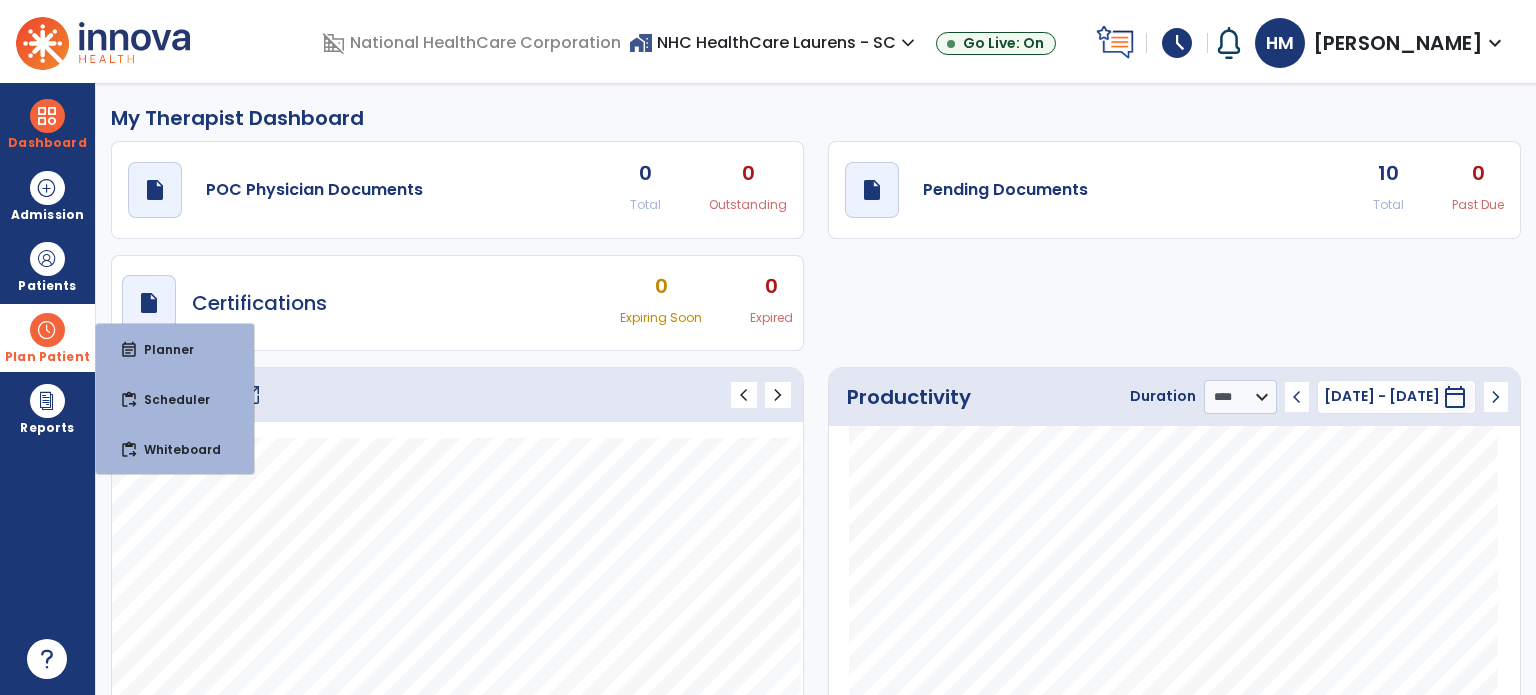click at bounding box center (47, 330) 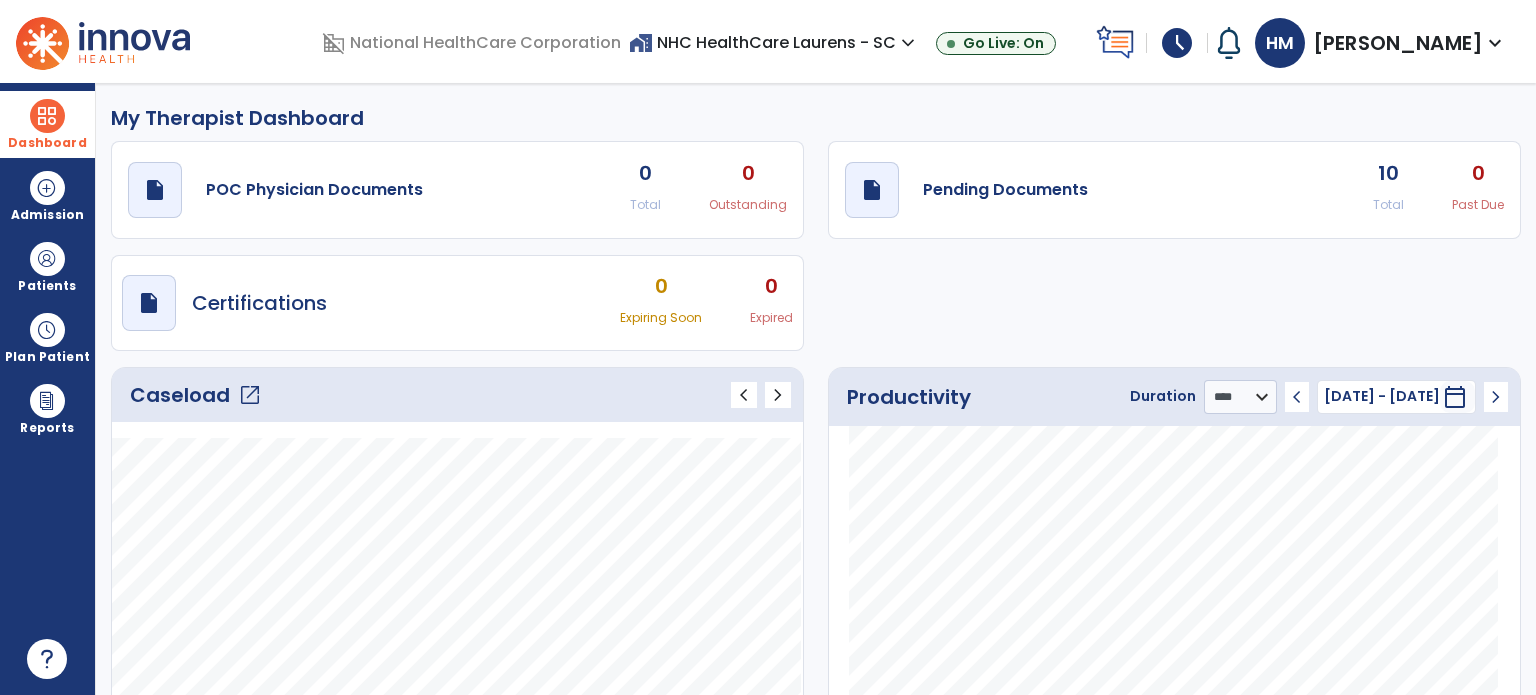 click on "Dashboard" at bounding box center [47, 124] 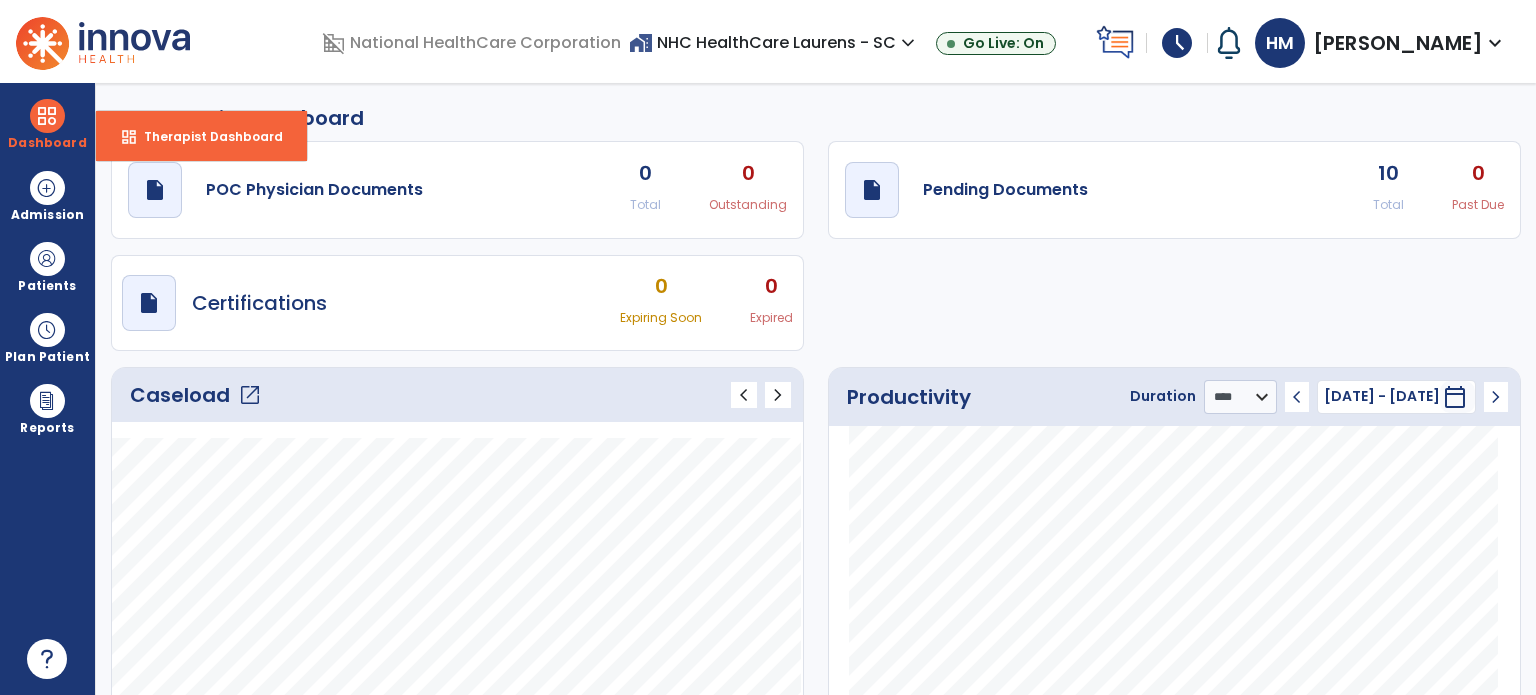 click on "open_in_new" 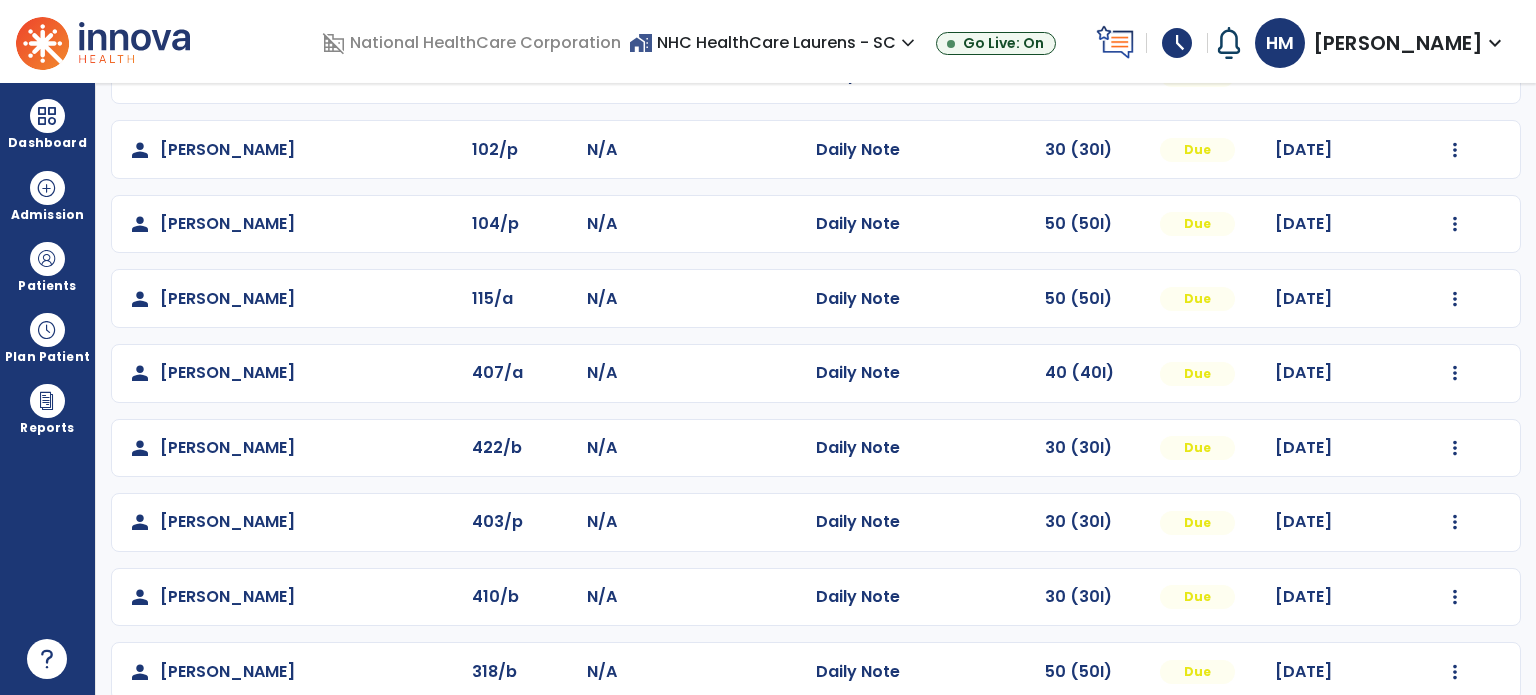 scroll, scrollTop: 319, scrollLeft: 0, axis: vertical 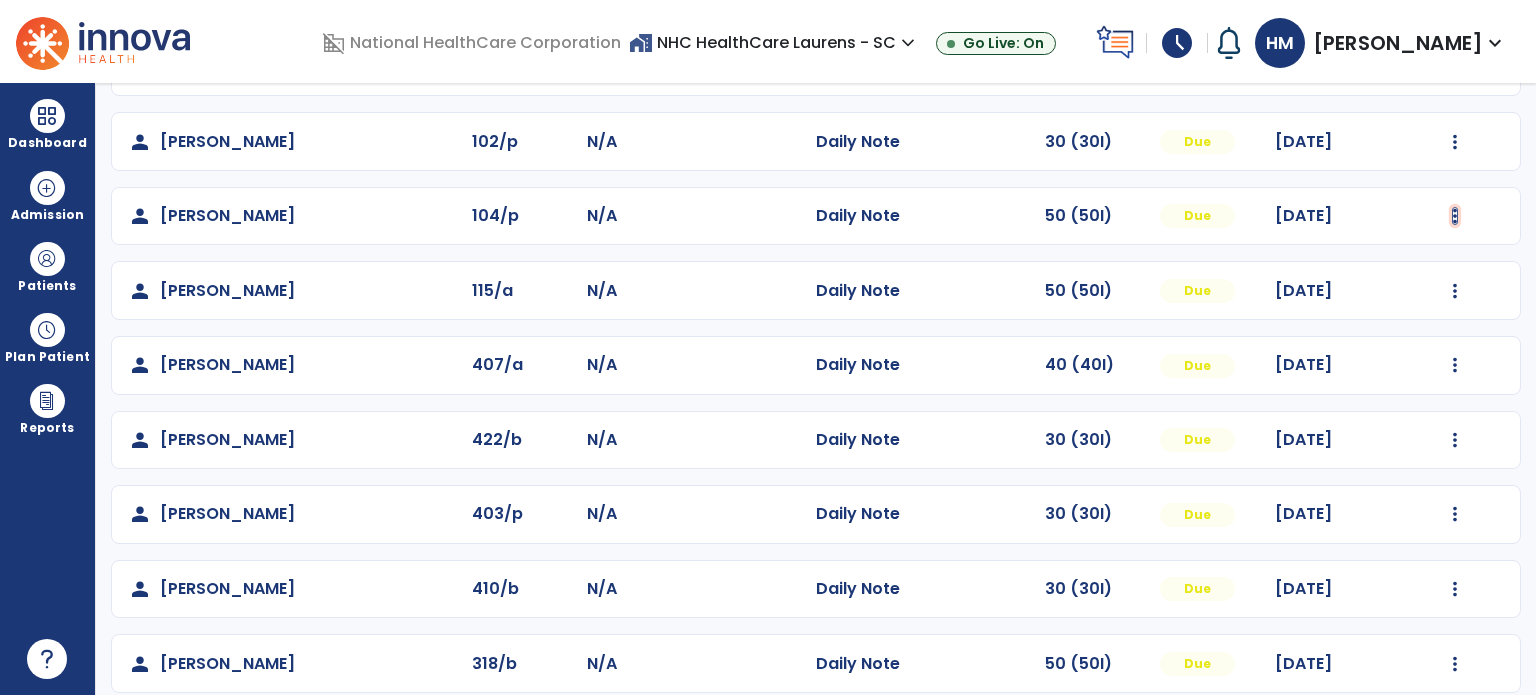click at bounding box center [1455, -19] 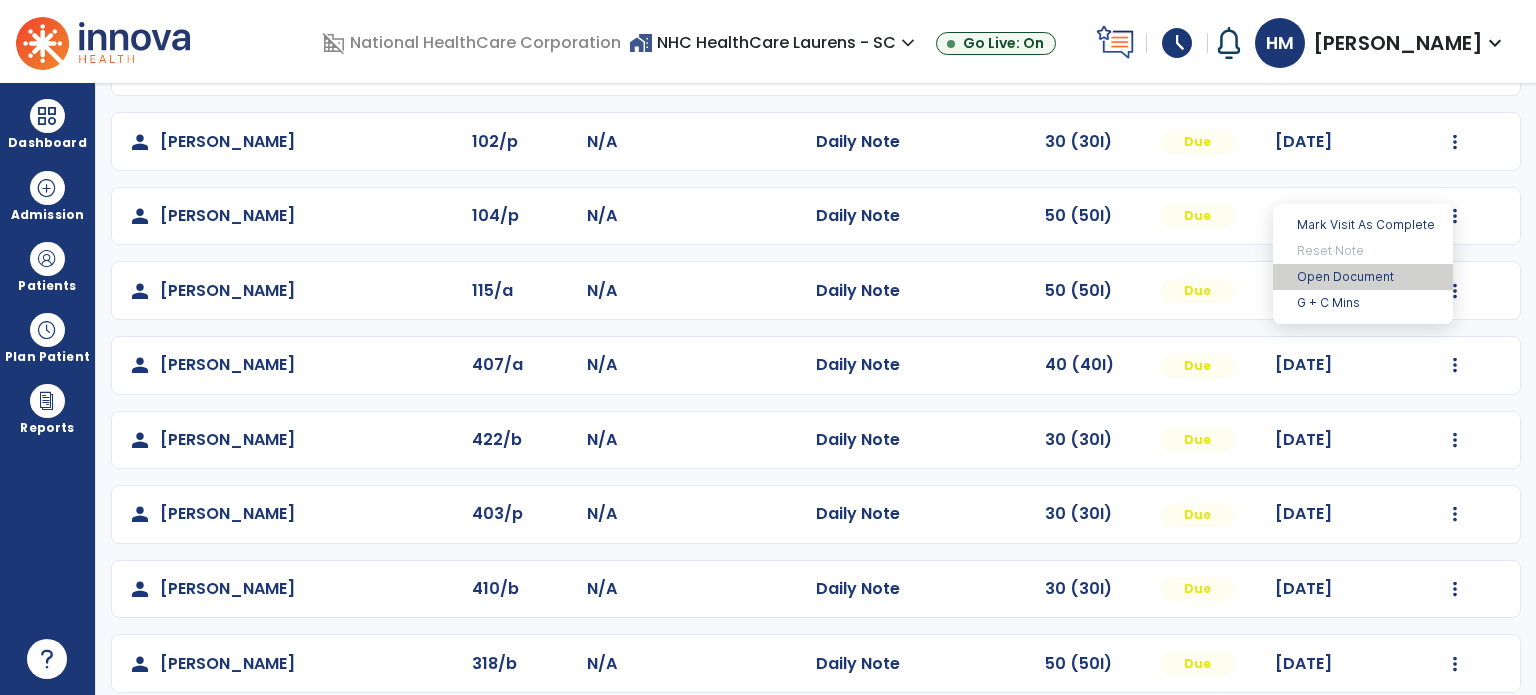 click on "Open Document" at bounding box center (1363, 277) 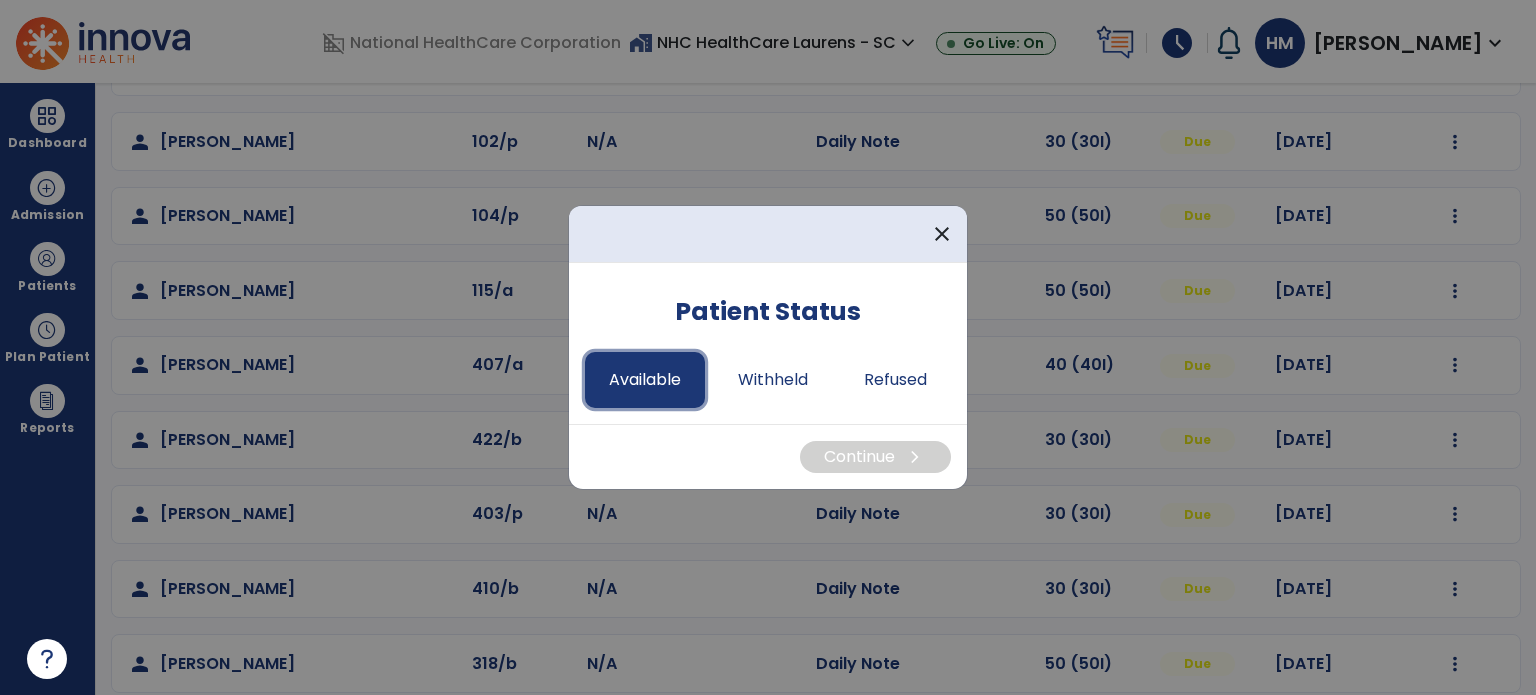click on "Available" at bounding box center [645, 380] 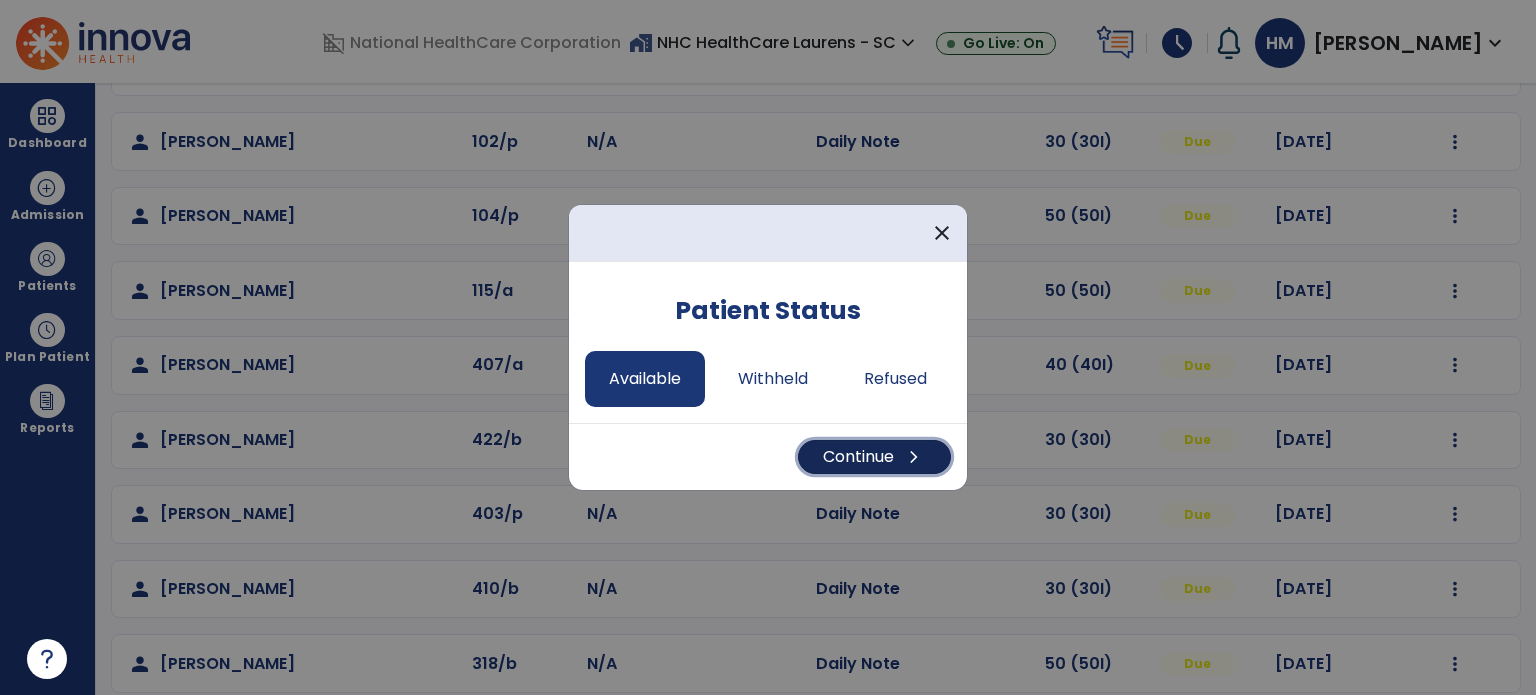 click on "Continue   chevron_right" at bounding box center (874, 457) 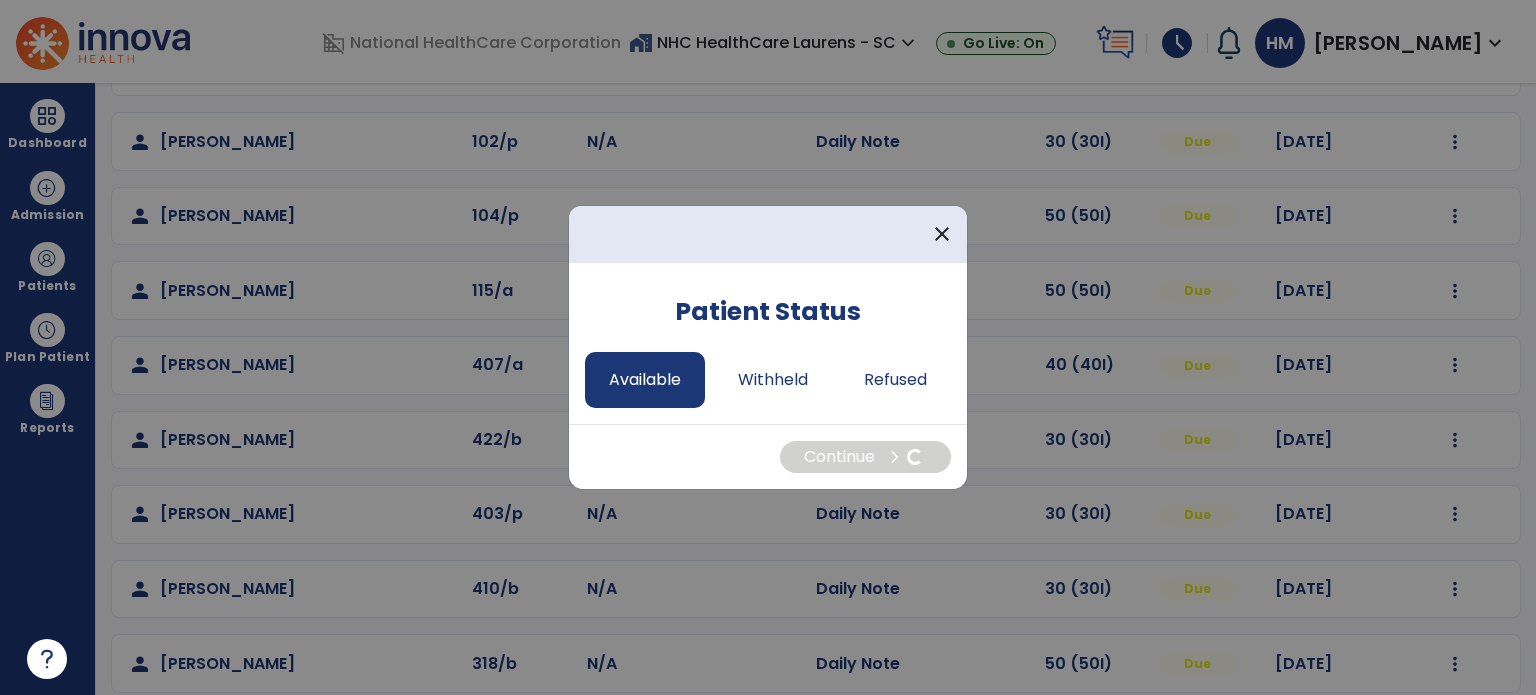 select on "*" 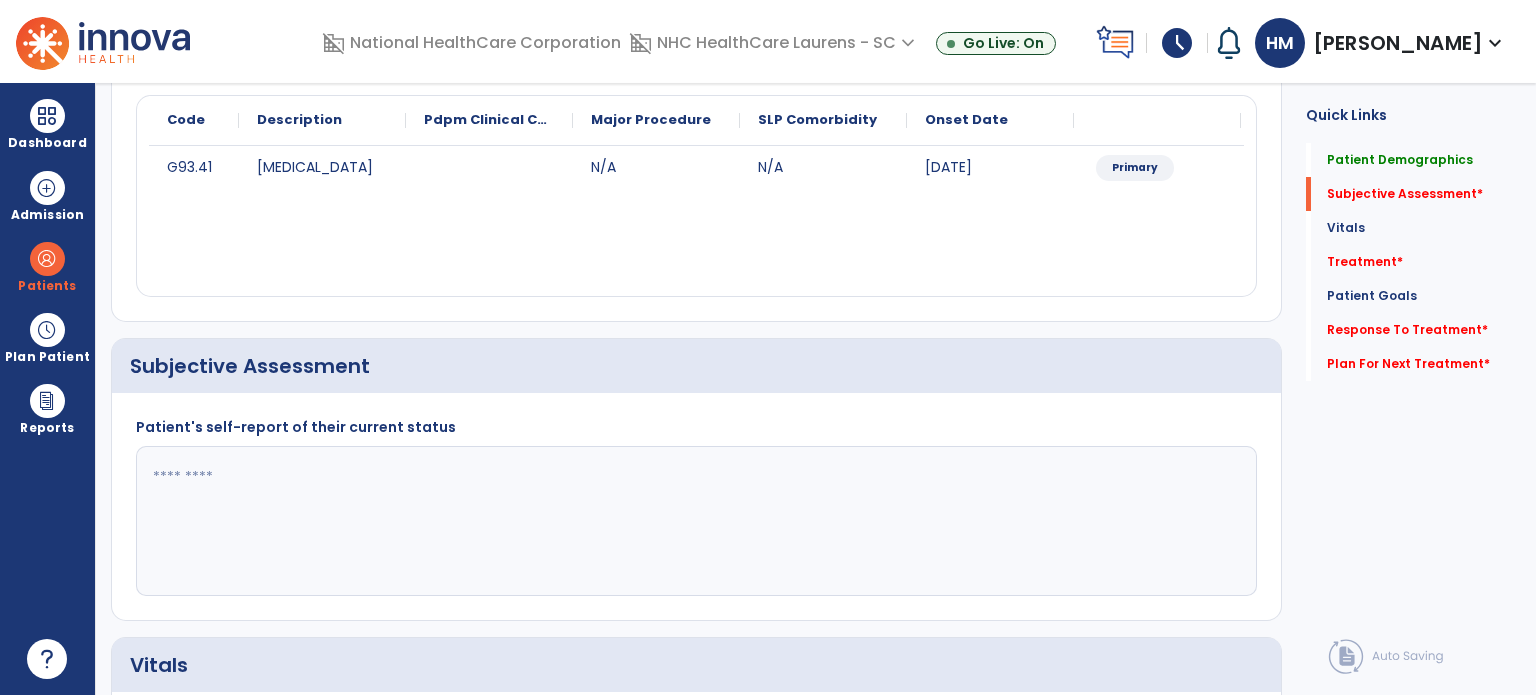click 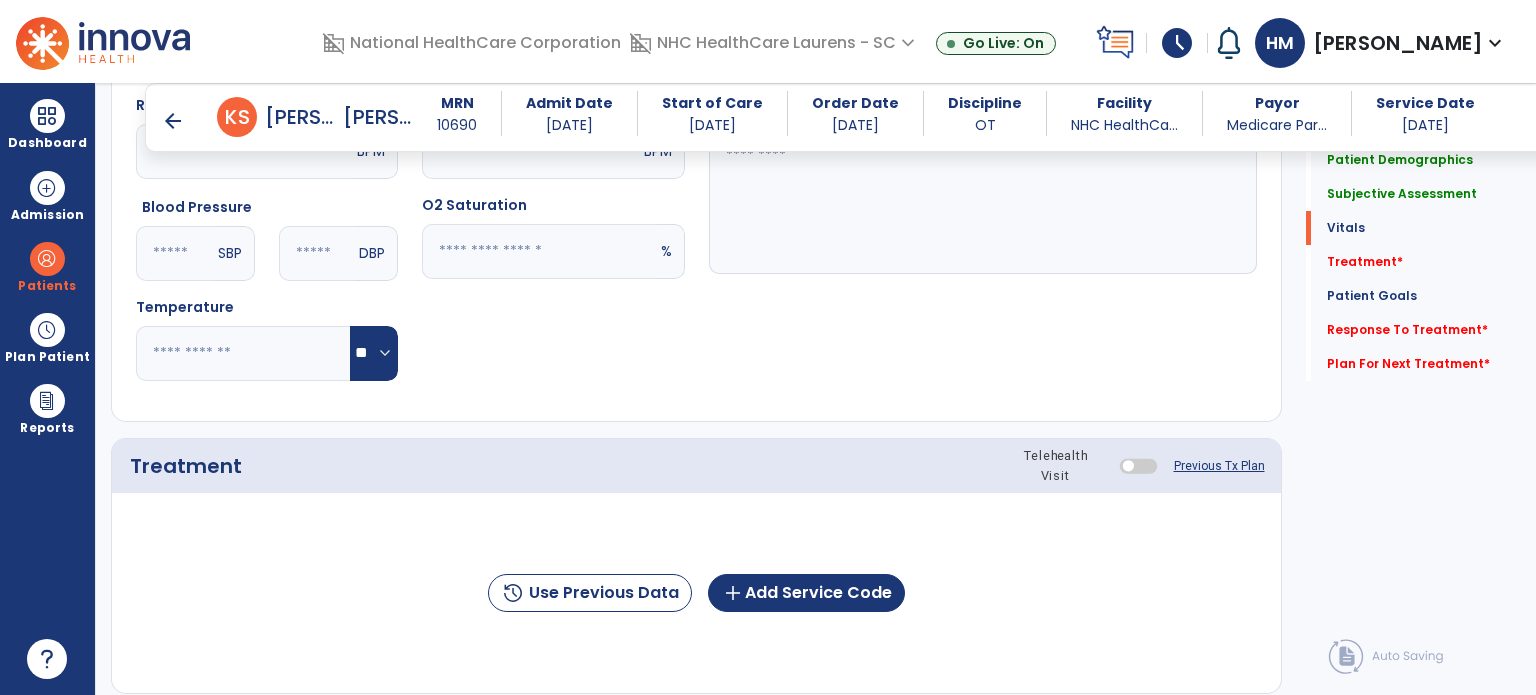 scroll, scrollTop: 924, scrollLeft: 0, axis: vertical 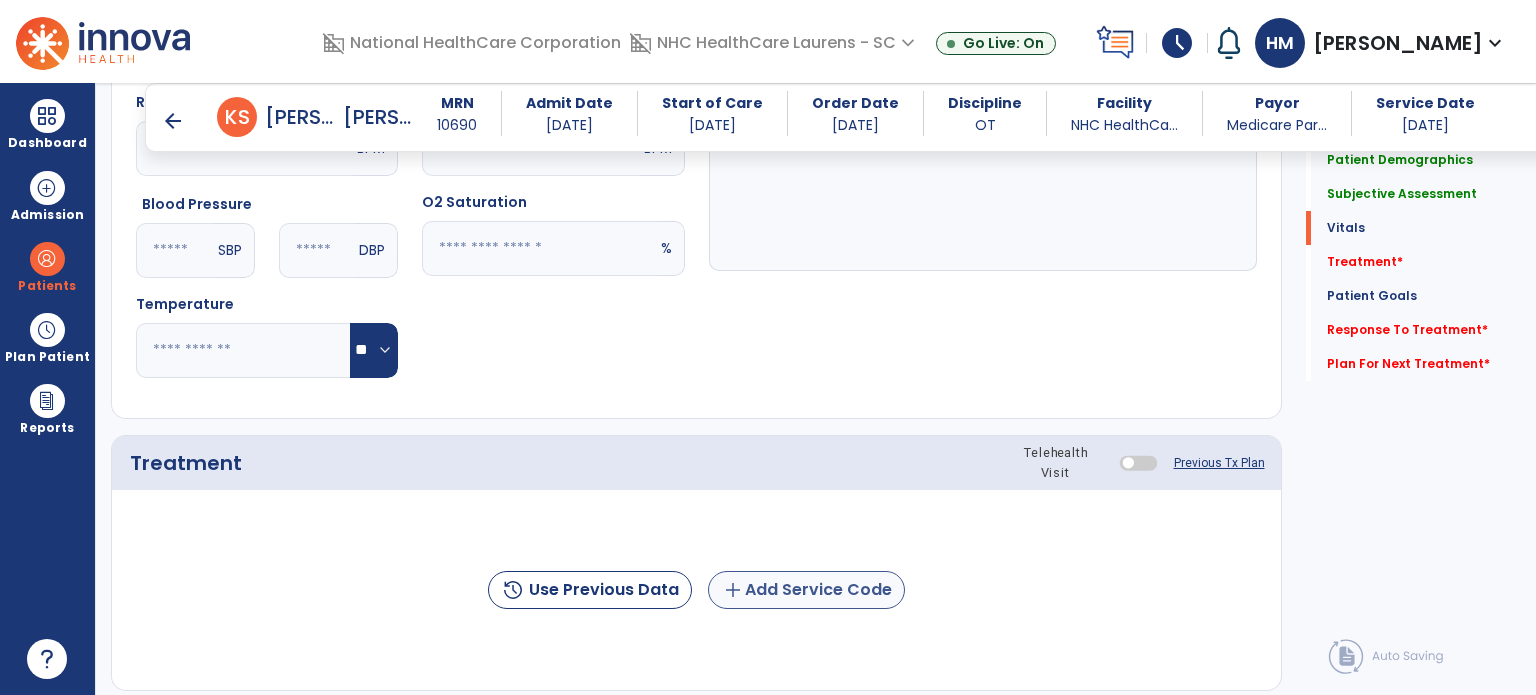 type on "**********" 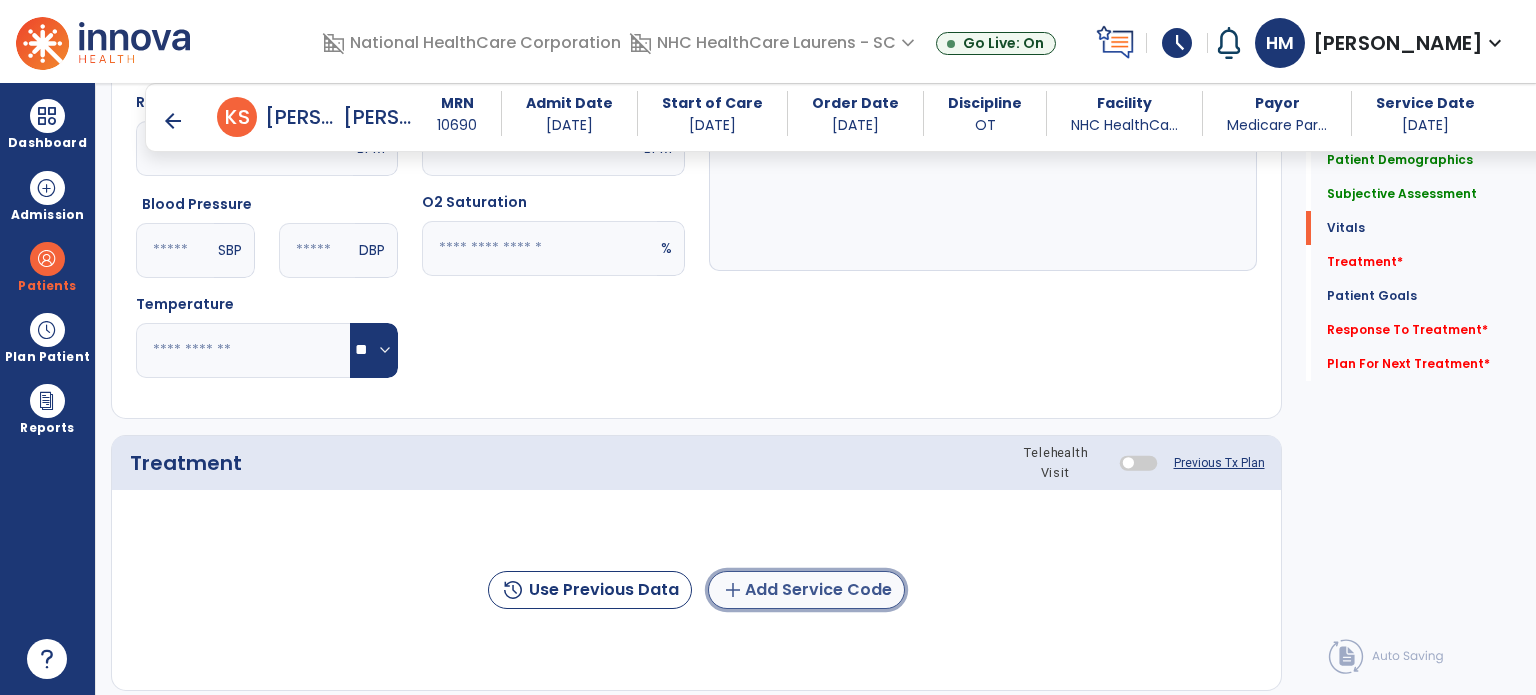 click on "add  Add Service Code" 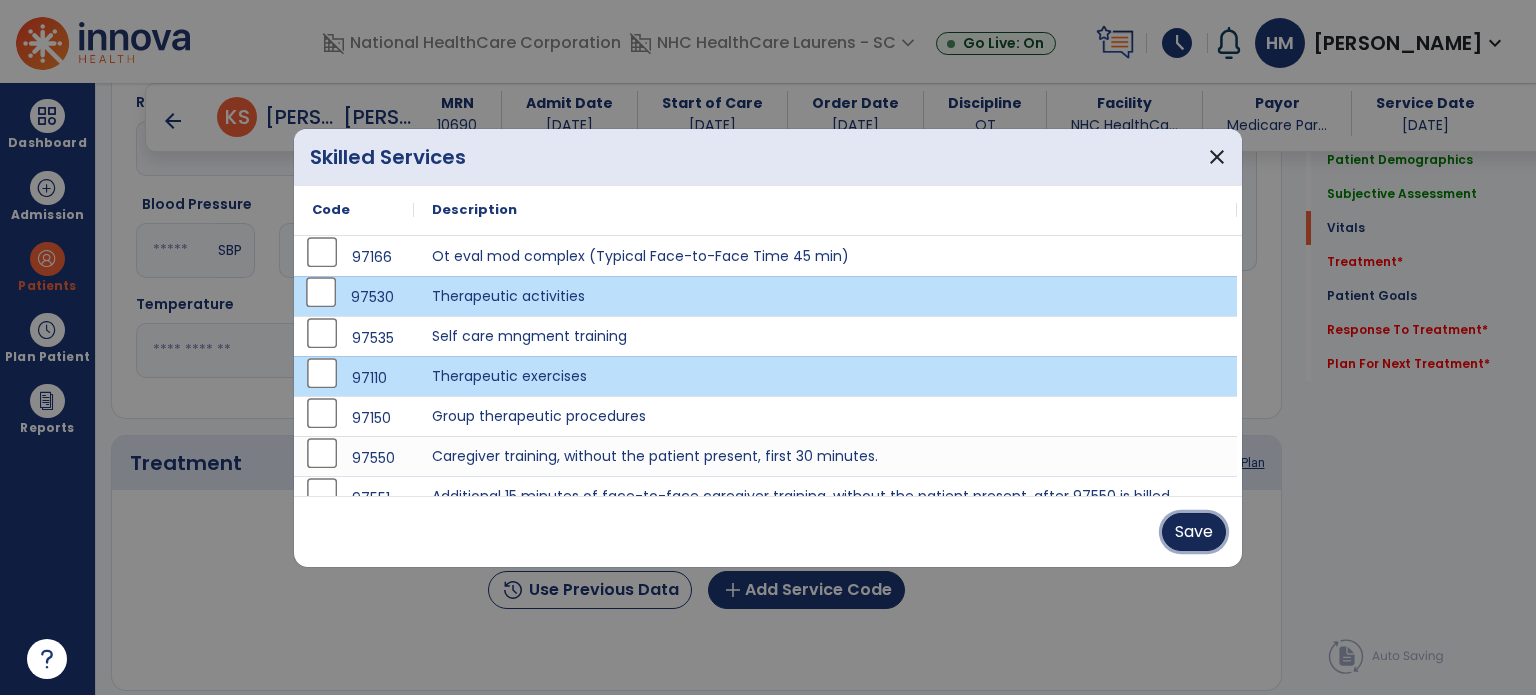 click on "Save" at bounding box center (1194, 532) 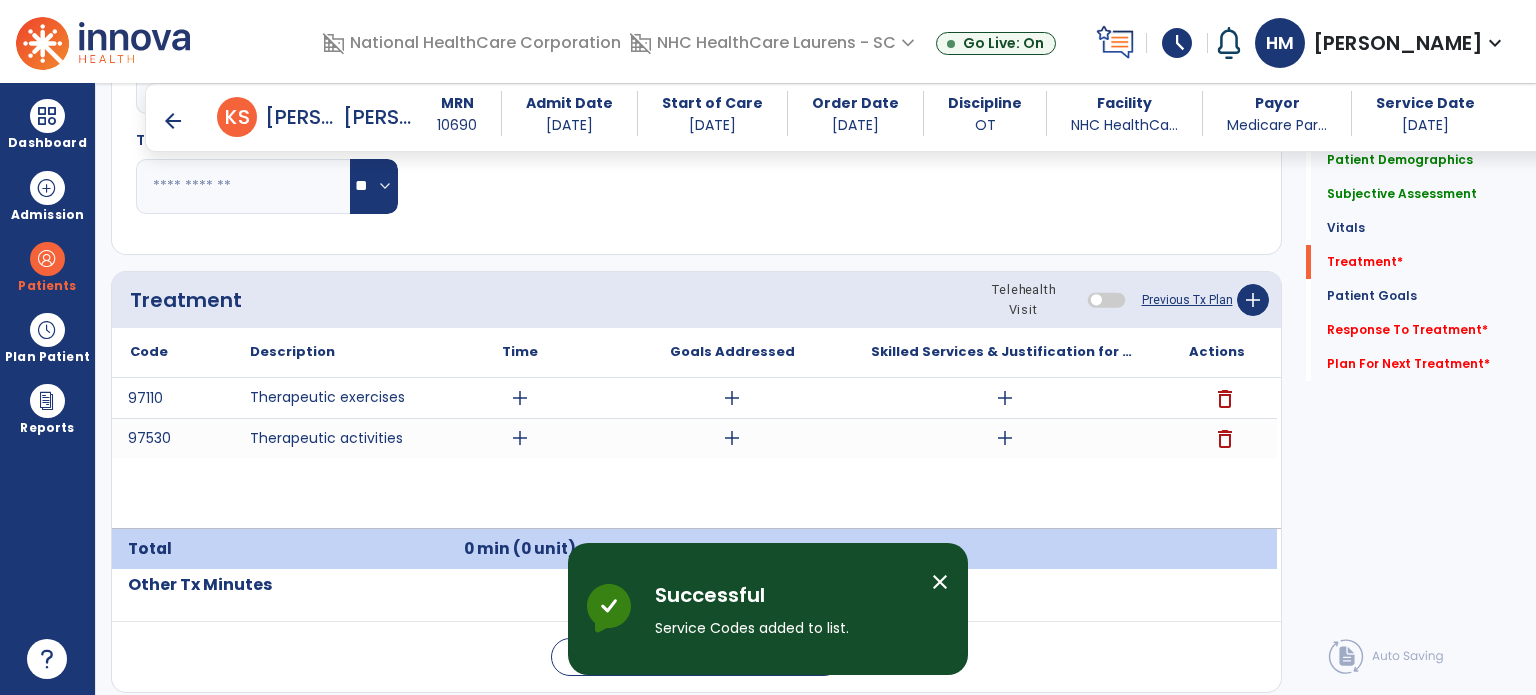 scroll, scrollTop: 1109, scrollLeft: 0, axis: vertical 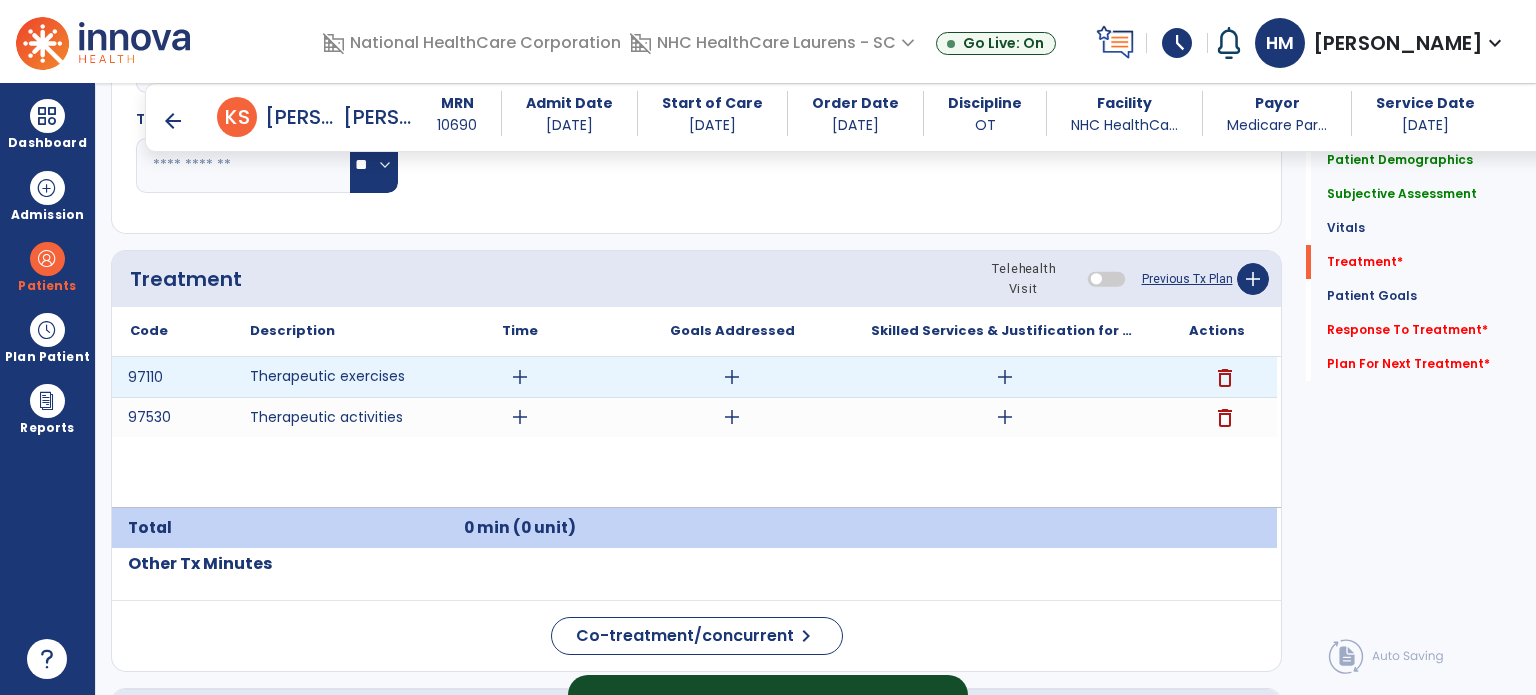 click on "add" at bounding box center (520, 377) 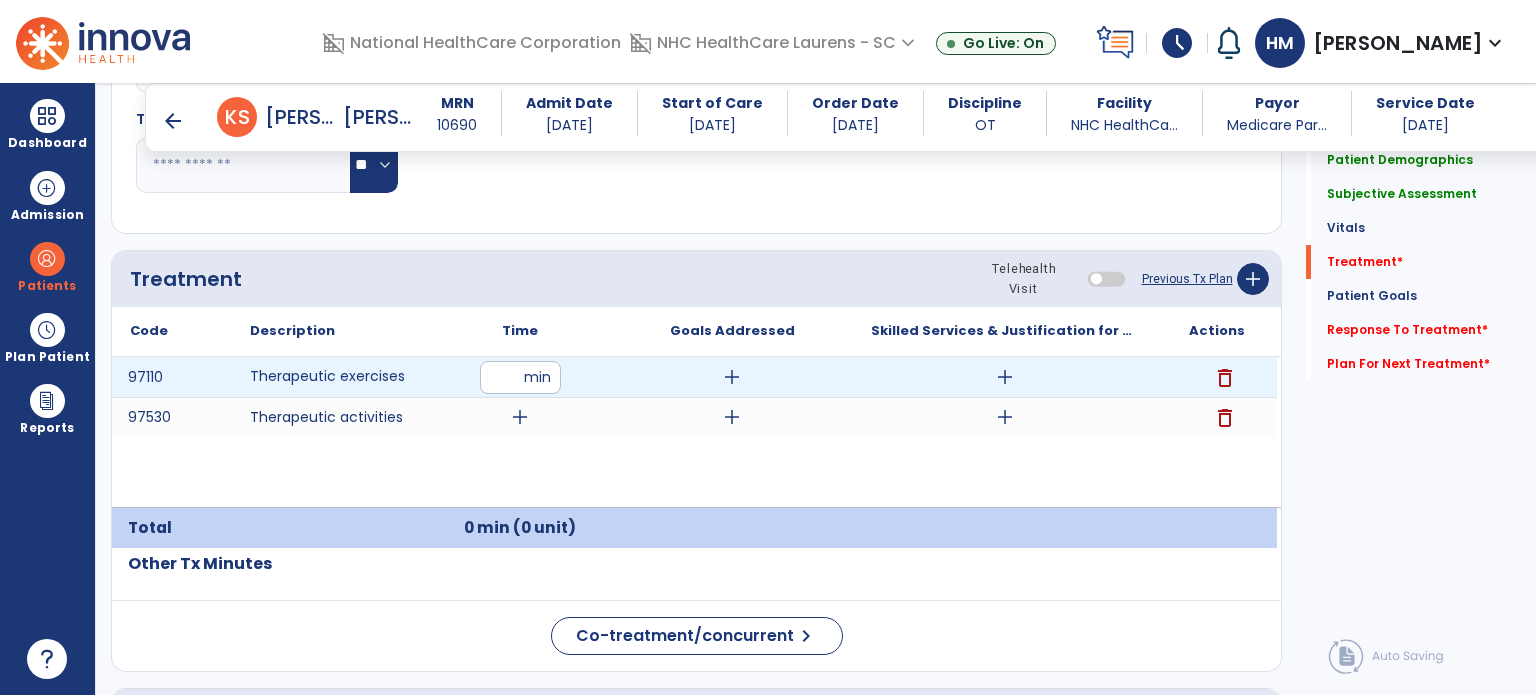 type on "**" 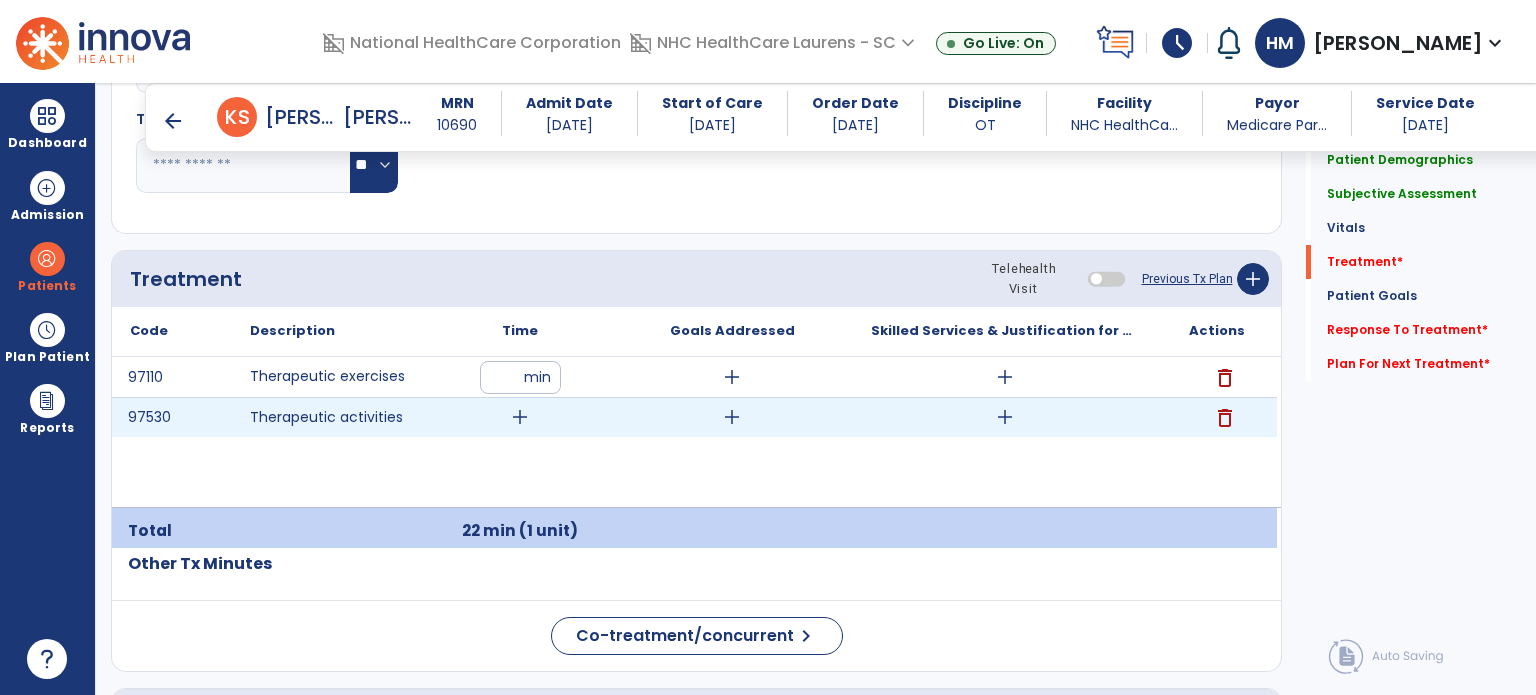 click on "add" at bounding box center [520, 417] 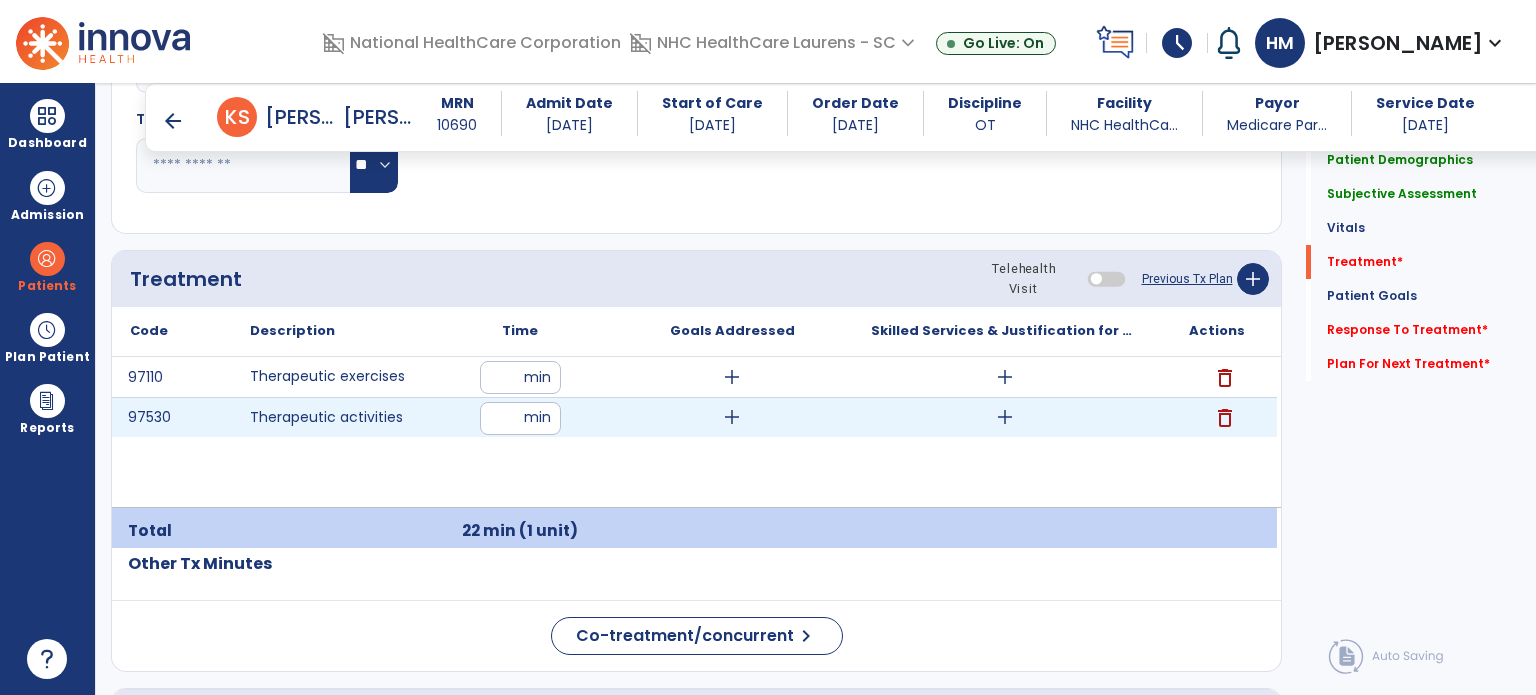 type on "**" 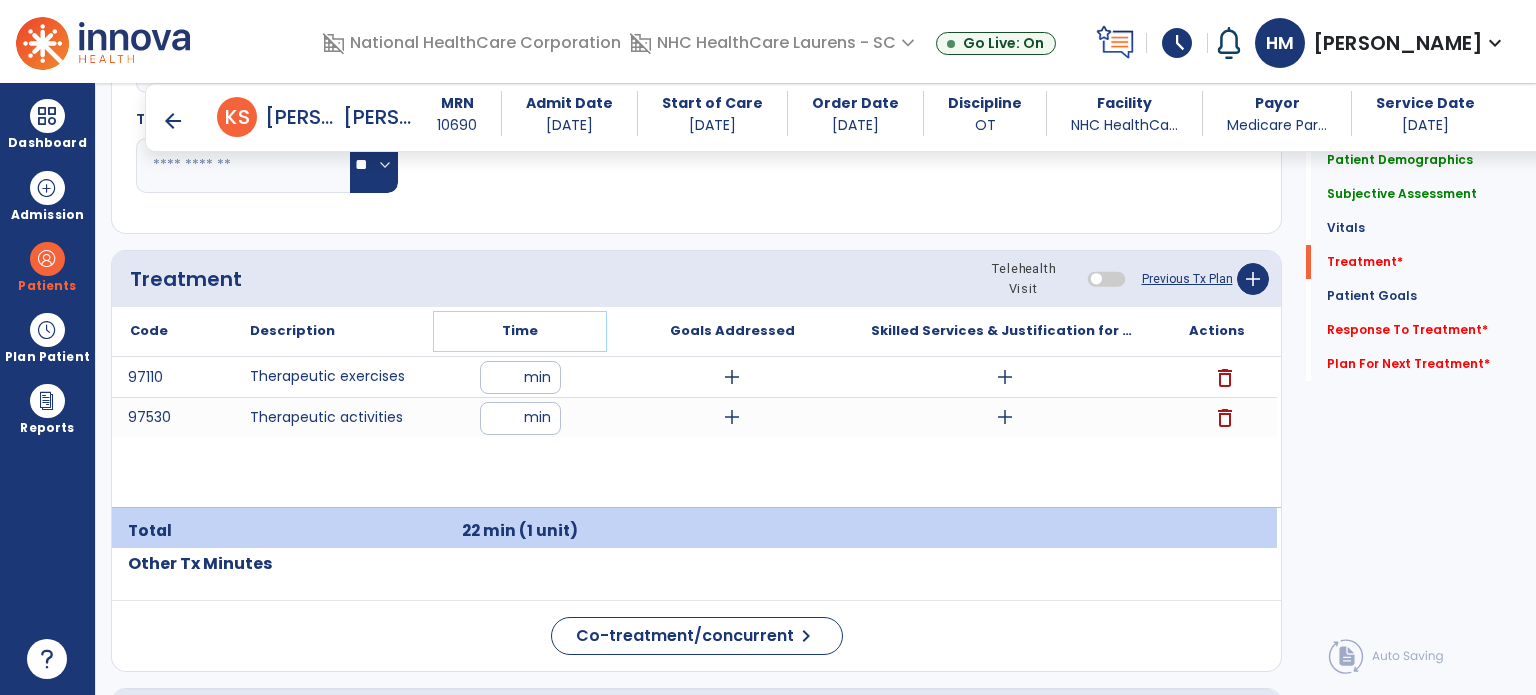 click on "Time" at bounding box center (520, 331) 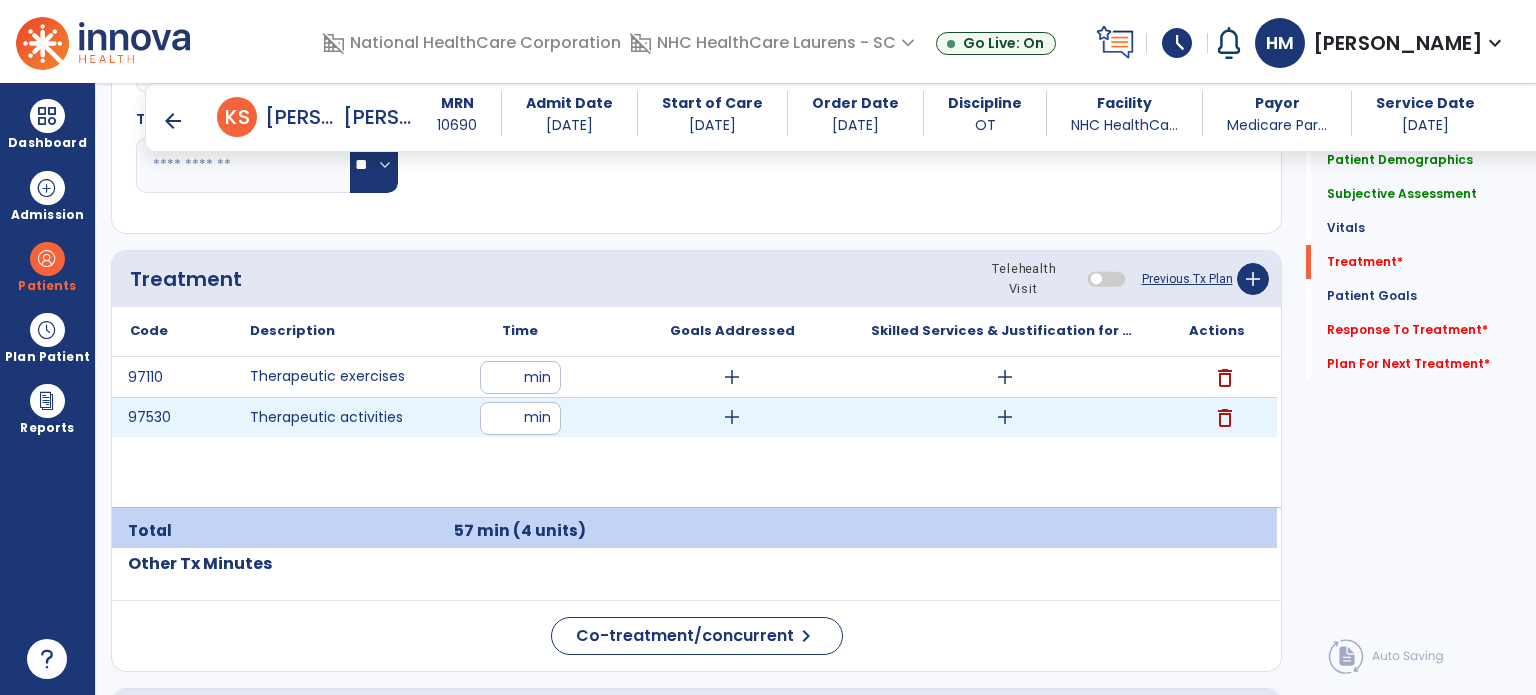 click on "**" at bounding box center (520, 418) 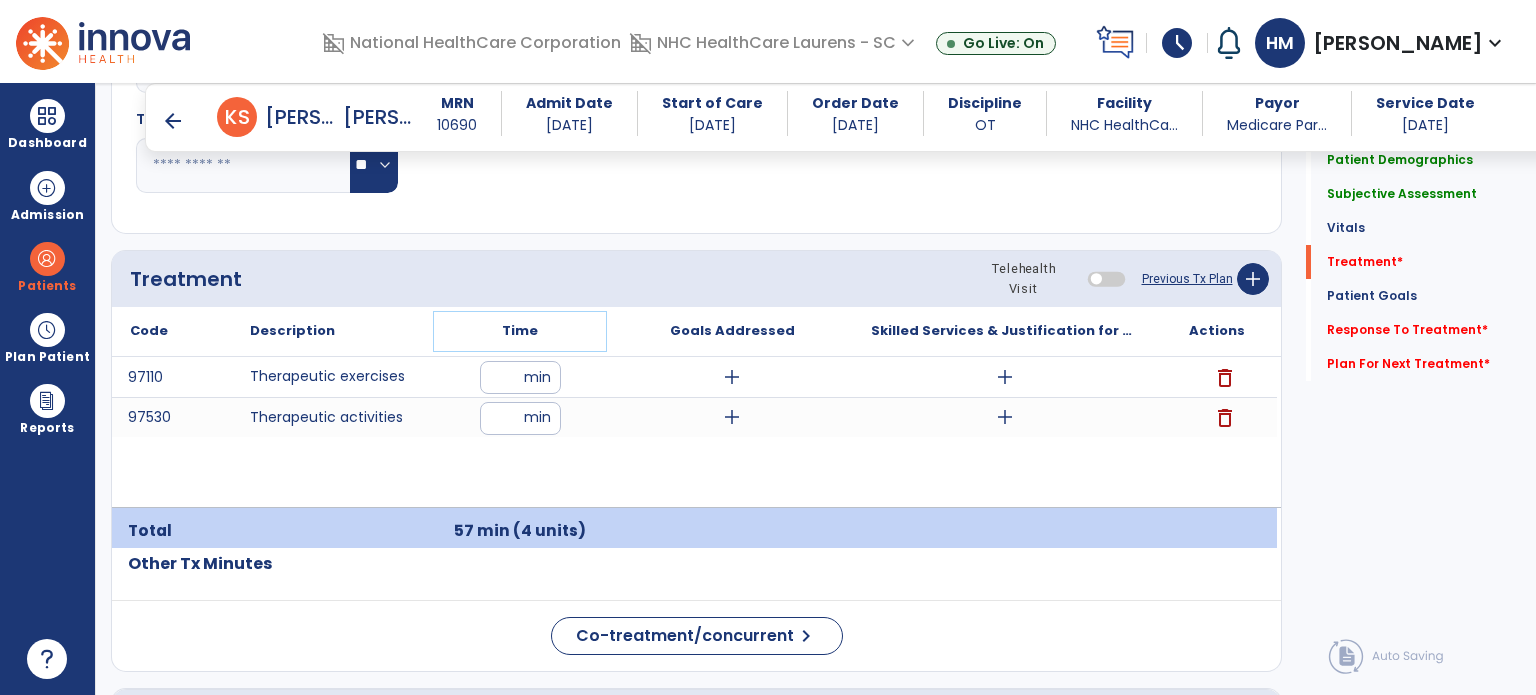 click on "Time" at bounding box center (520, 331) 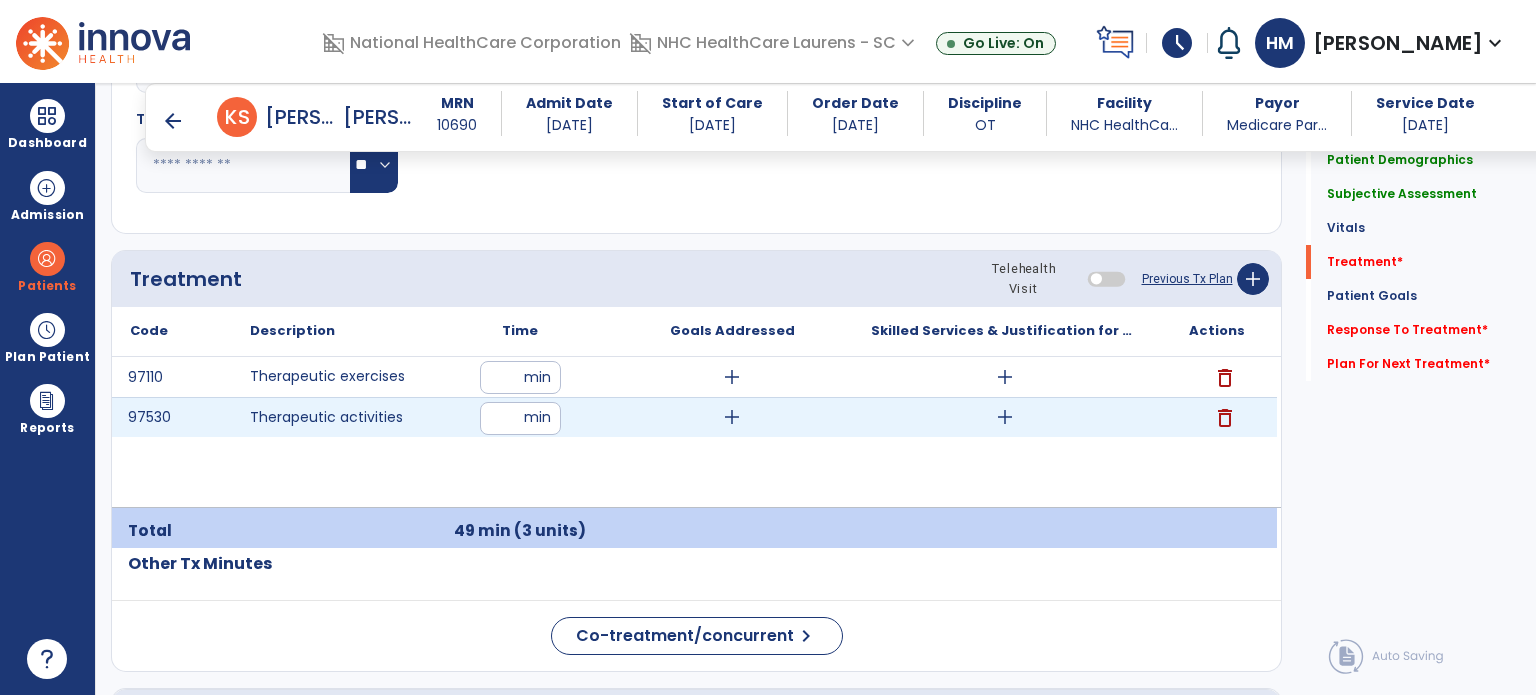 click on "**" at bounding box center [520, 418] 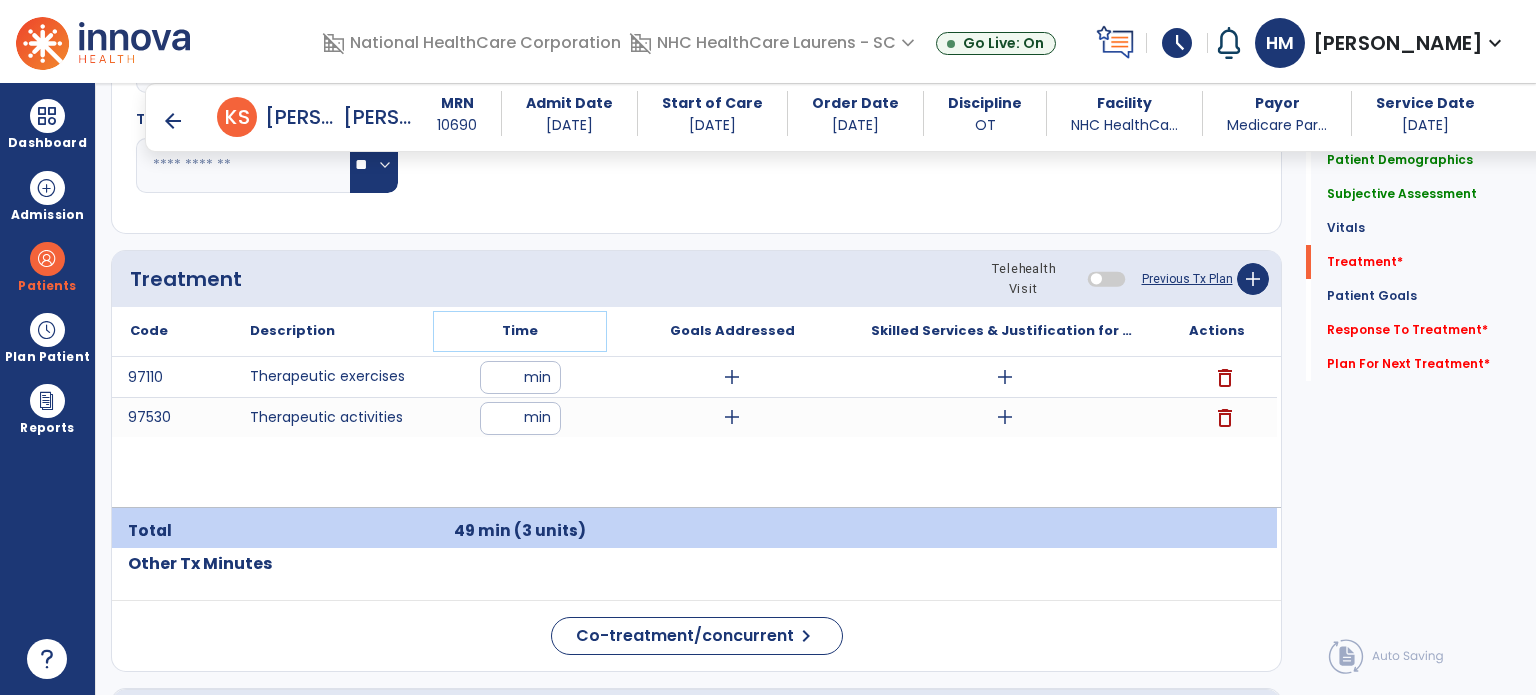 click on "Time" at bounding box center (520, 331) 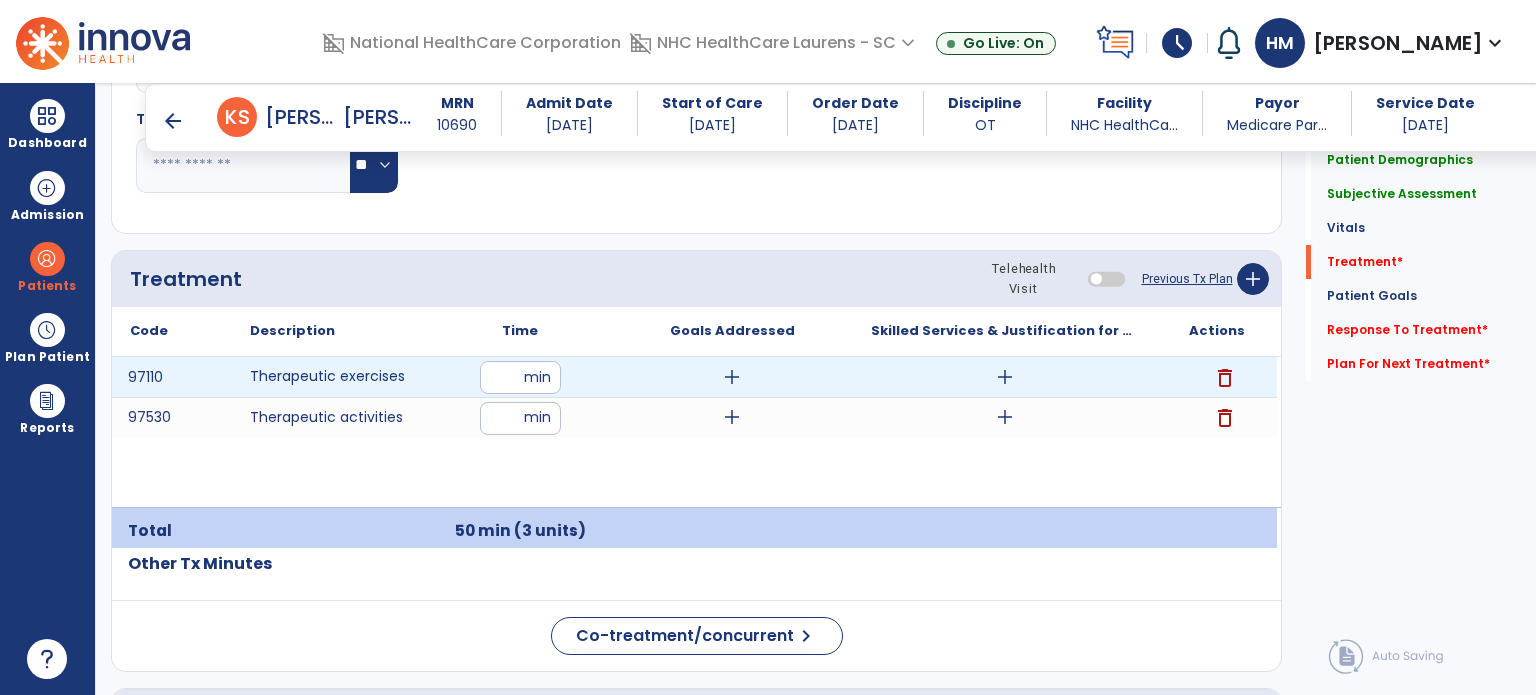 click on "add" at bounding box center (732, 377) 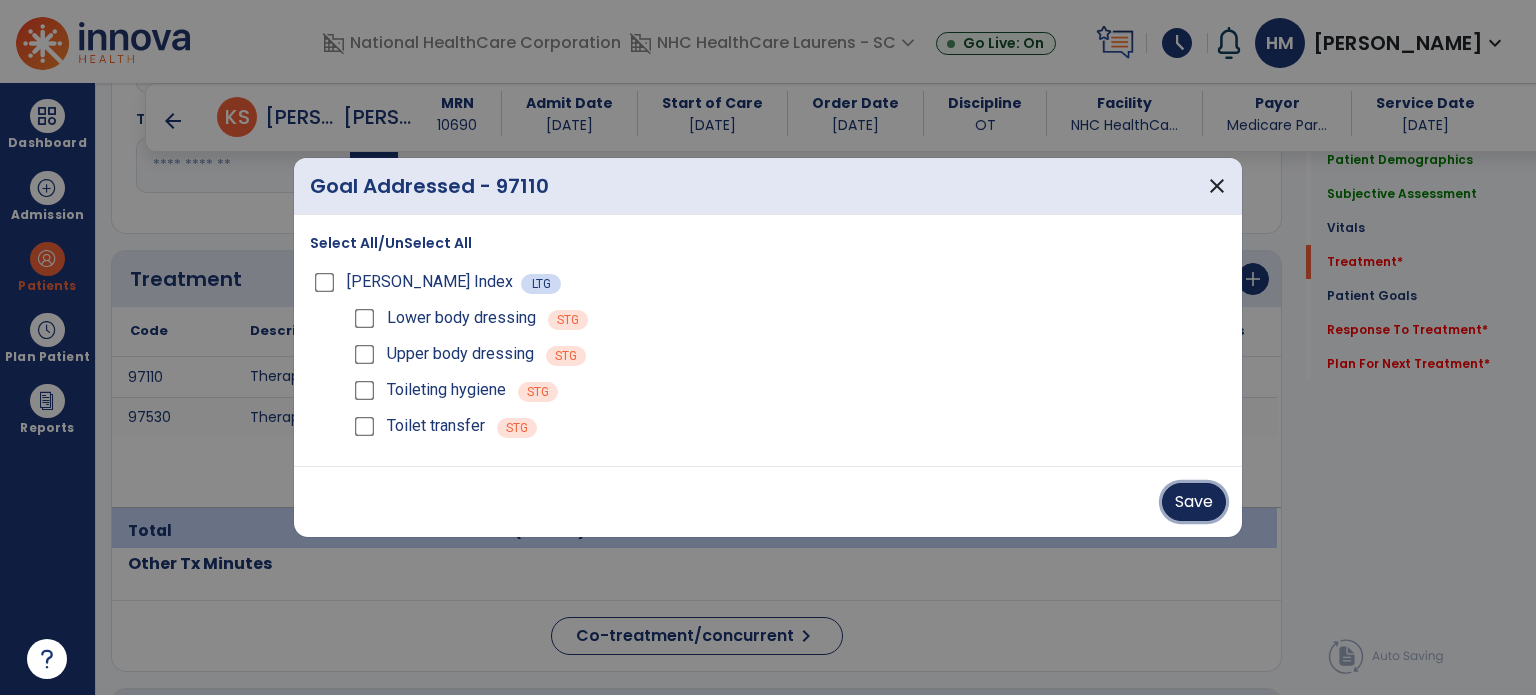 click on "Save" at bounding box center [1194, 502] 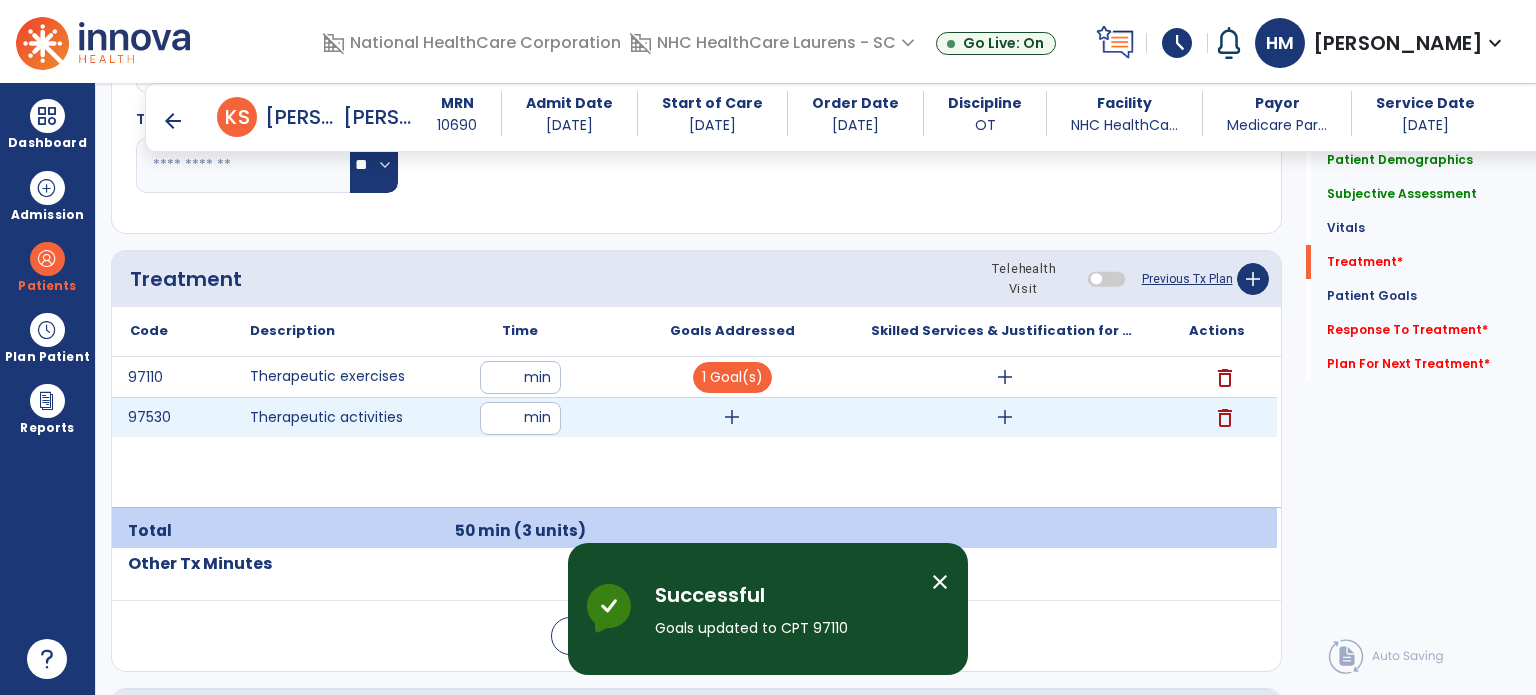click on "add" at bounding box center (732, 417) 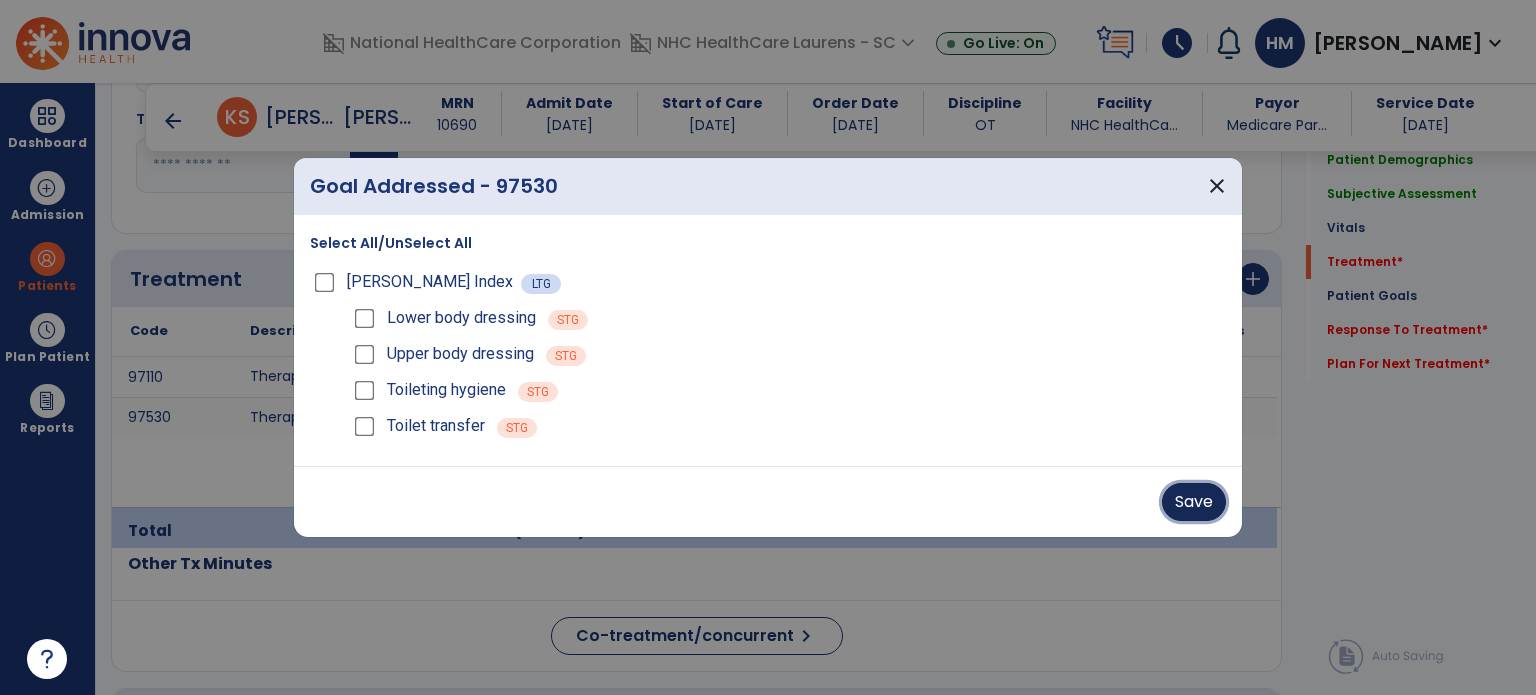 click on "Save" at bounding box center [1194, 502] 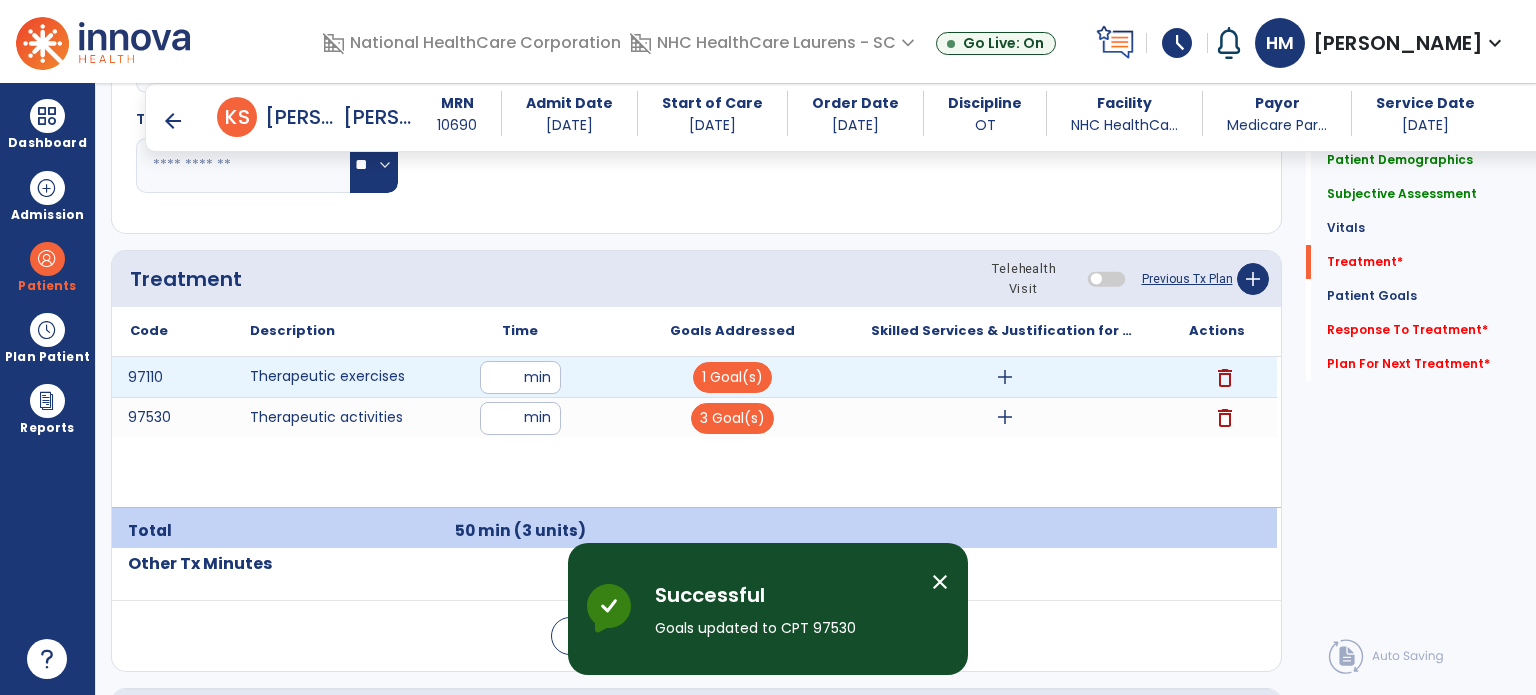 click on "add" at bounding box center [1005, 377] 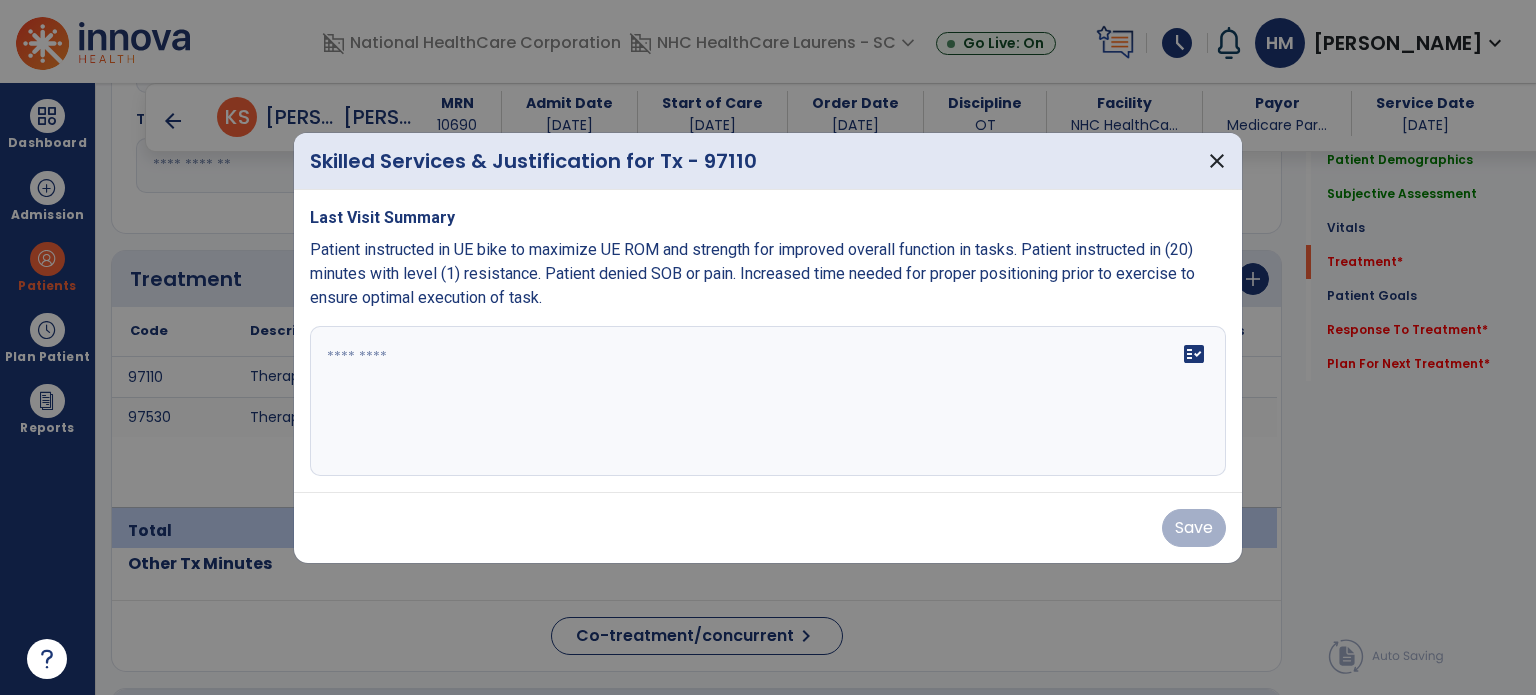 click on "fact_check" at bounding box center [768, 401] 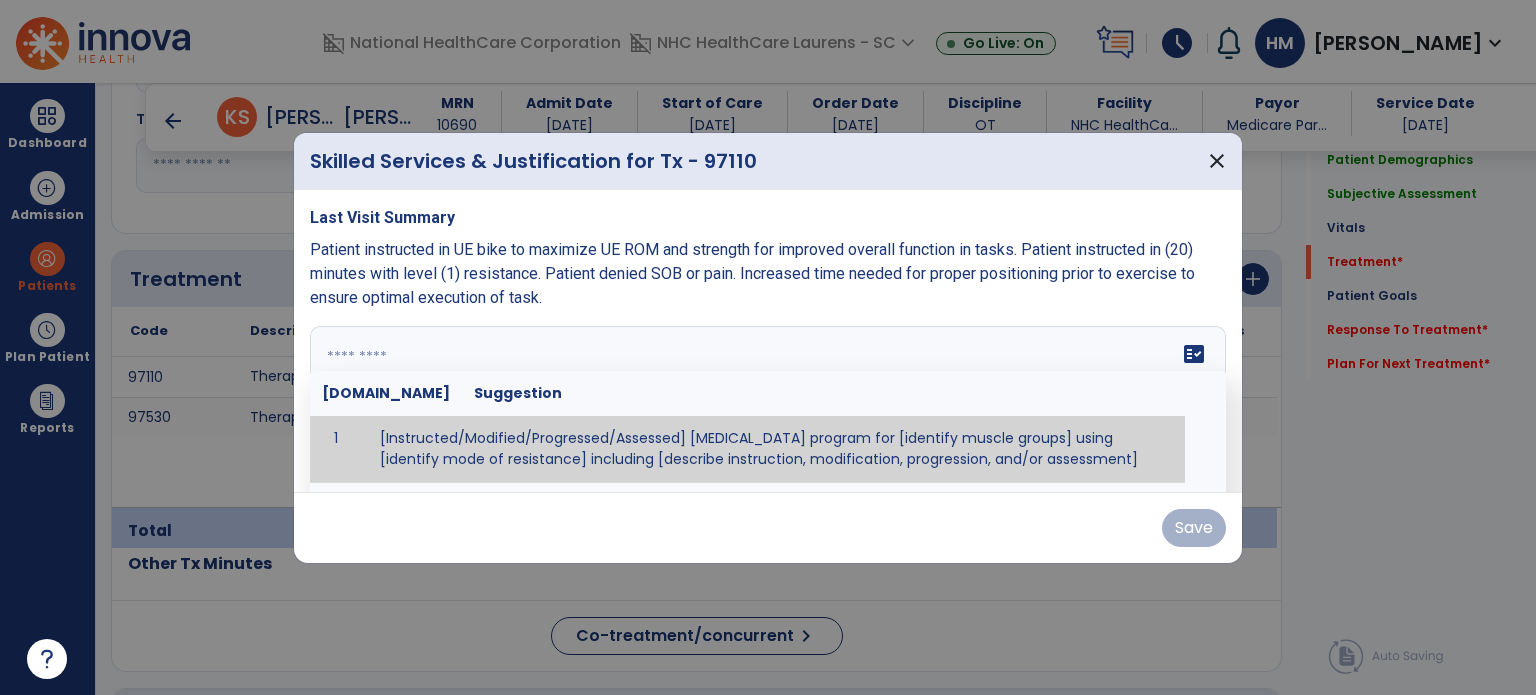 paste on "**********" 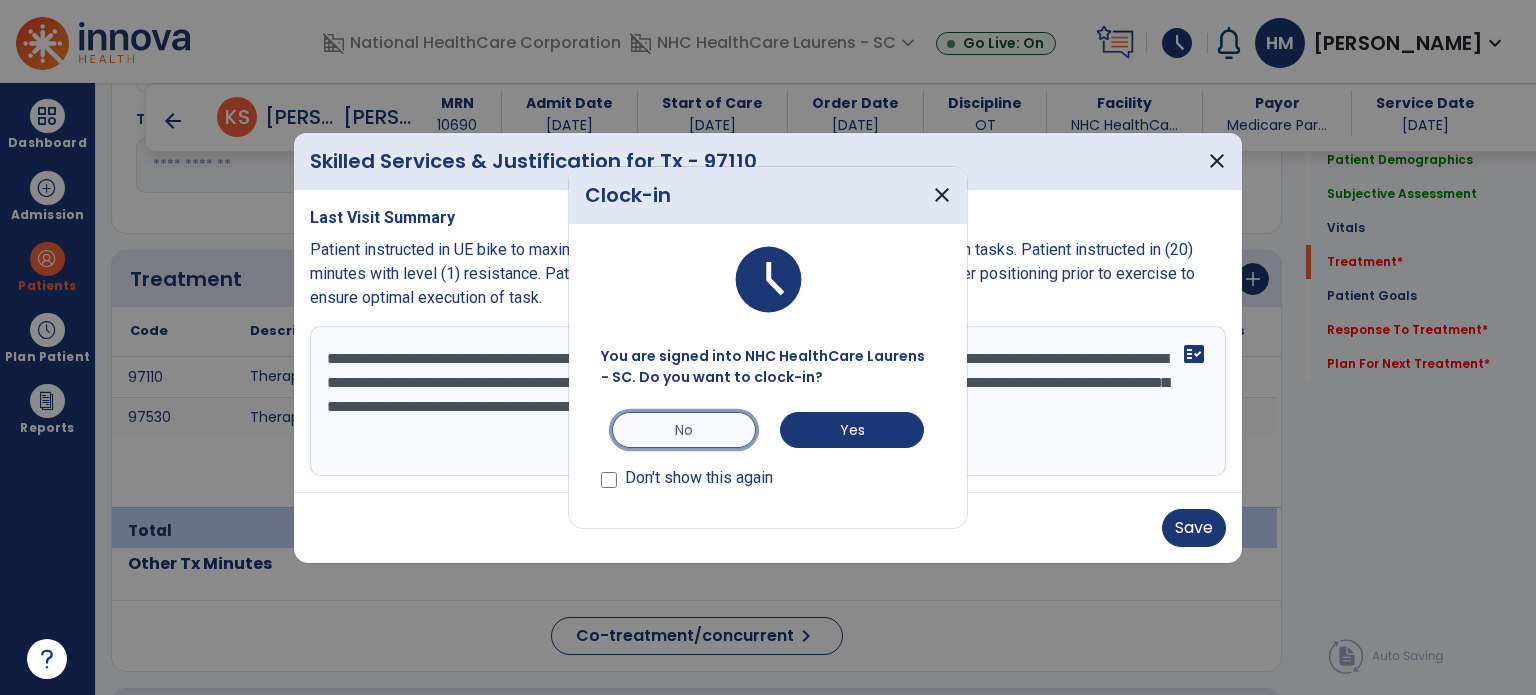 click on "No" at bounding box center [684, 430] 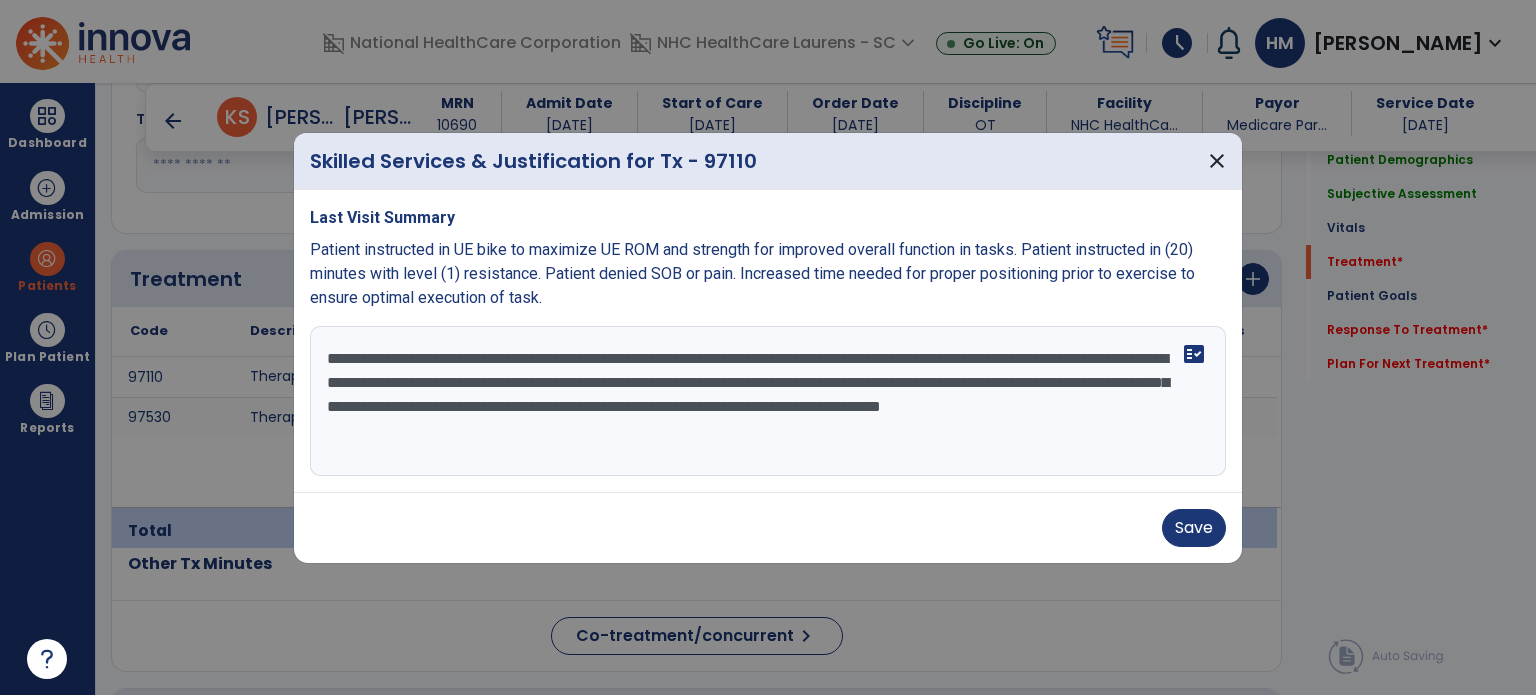 click on "**********" at bounding box center [768, 401] 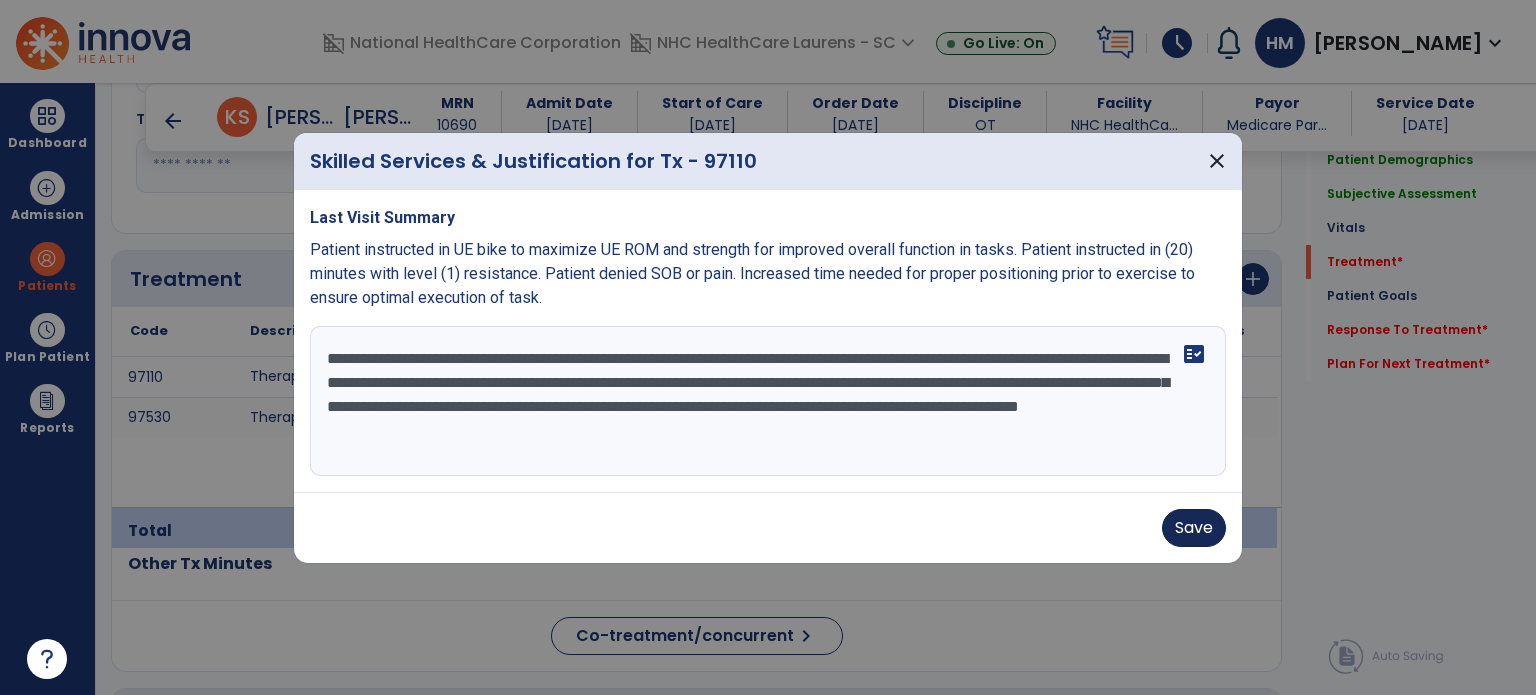 type on "**********" 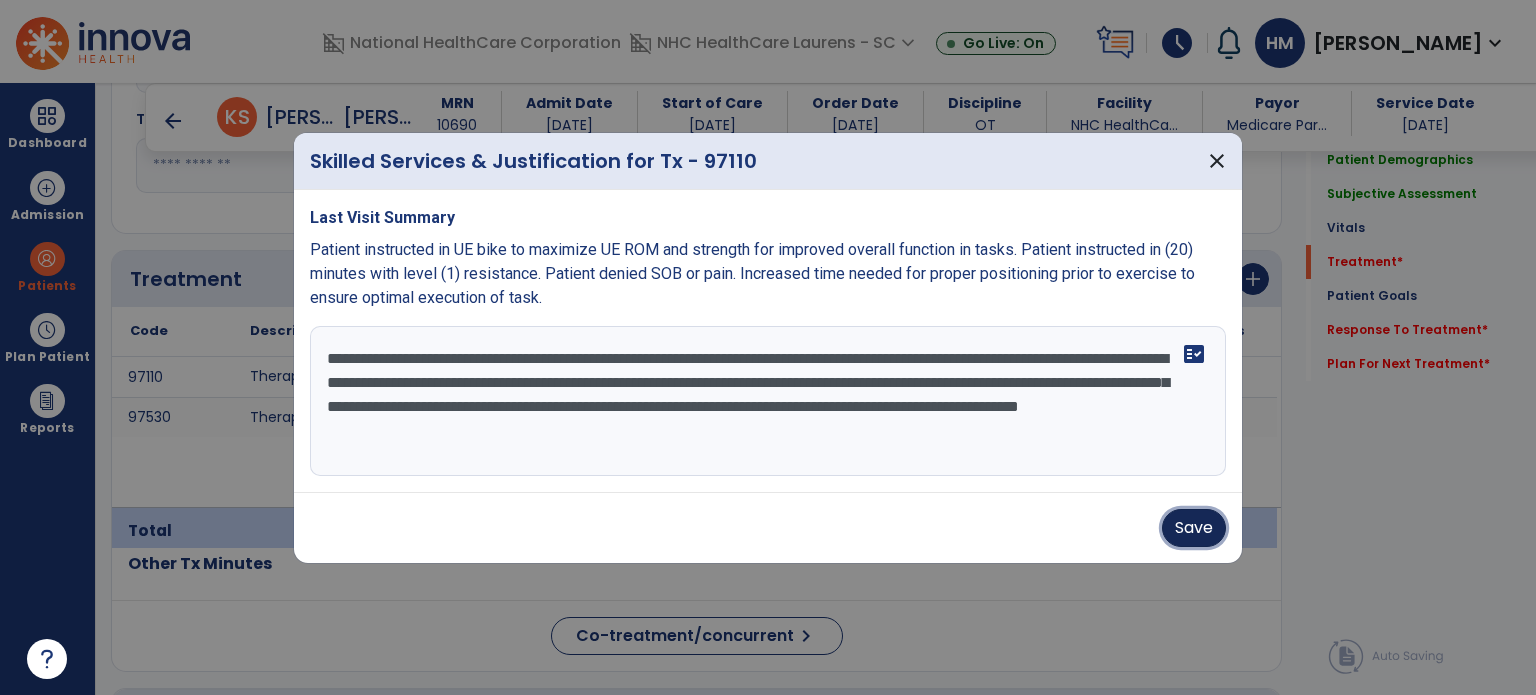 click on "Save" at bounding box center (1194, 528) 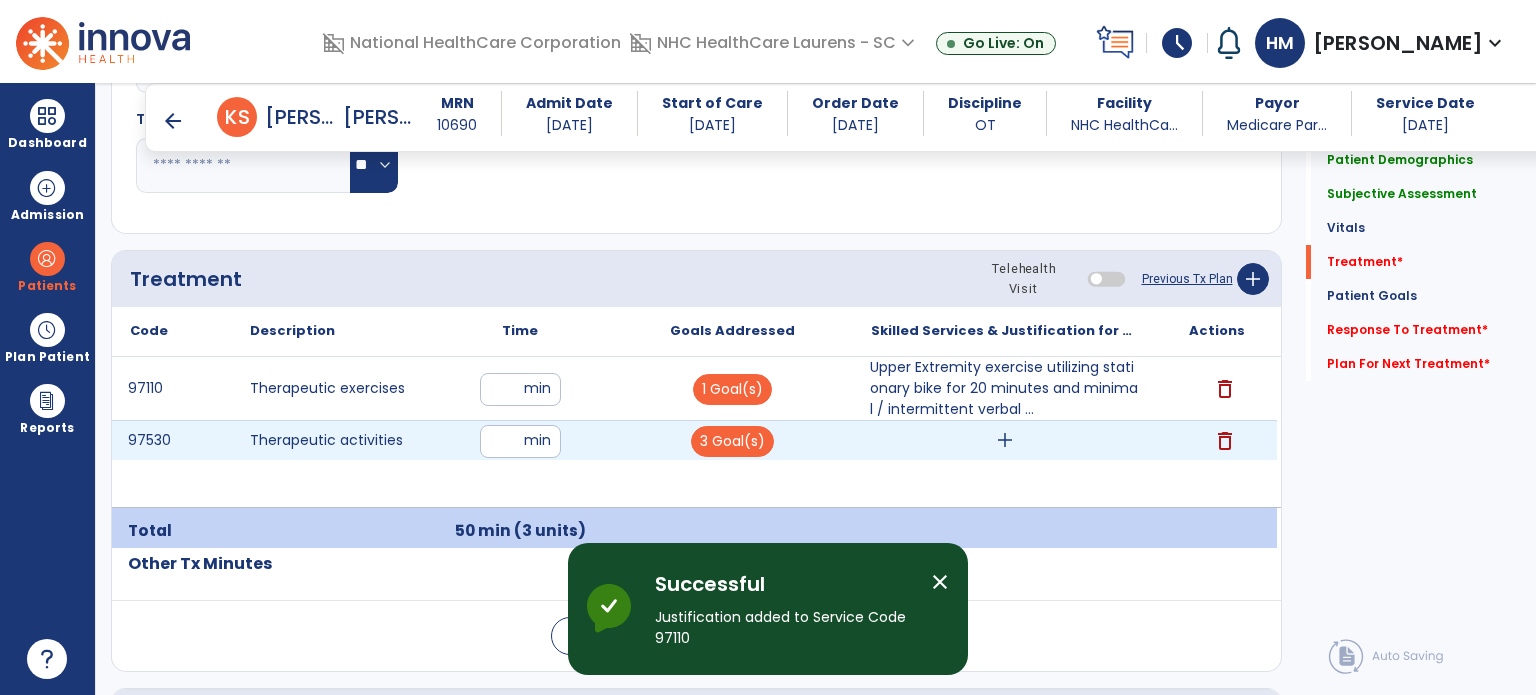 click on "add" at bounding box center (1005, 440) 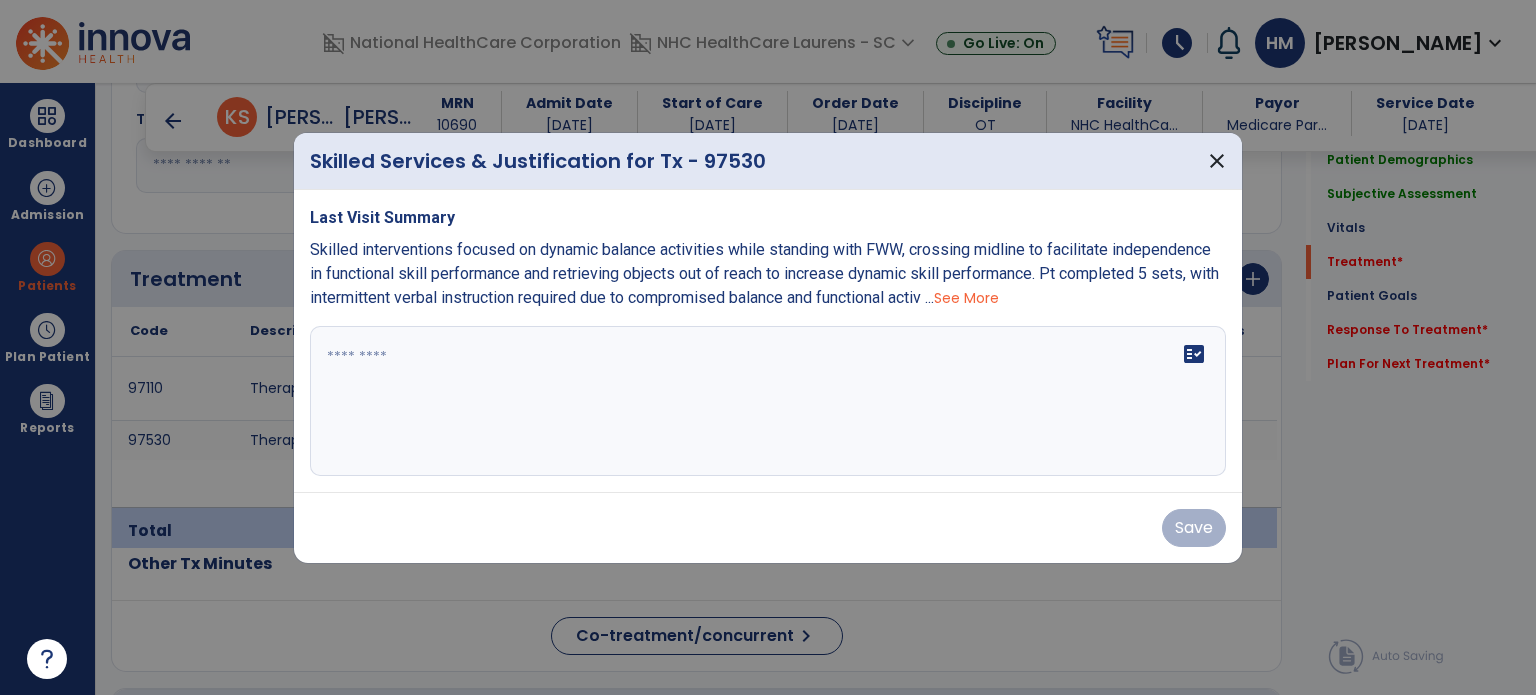 click on "fact_check" at bounding box center [768, 401] 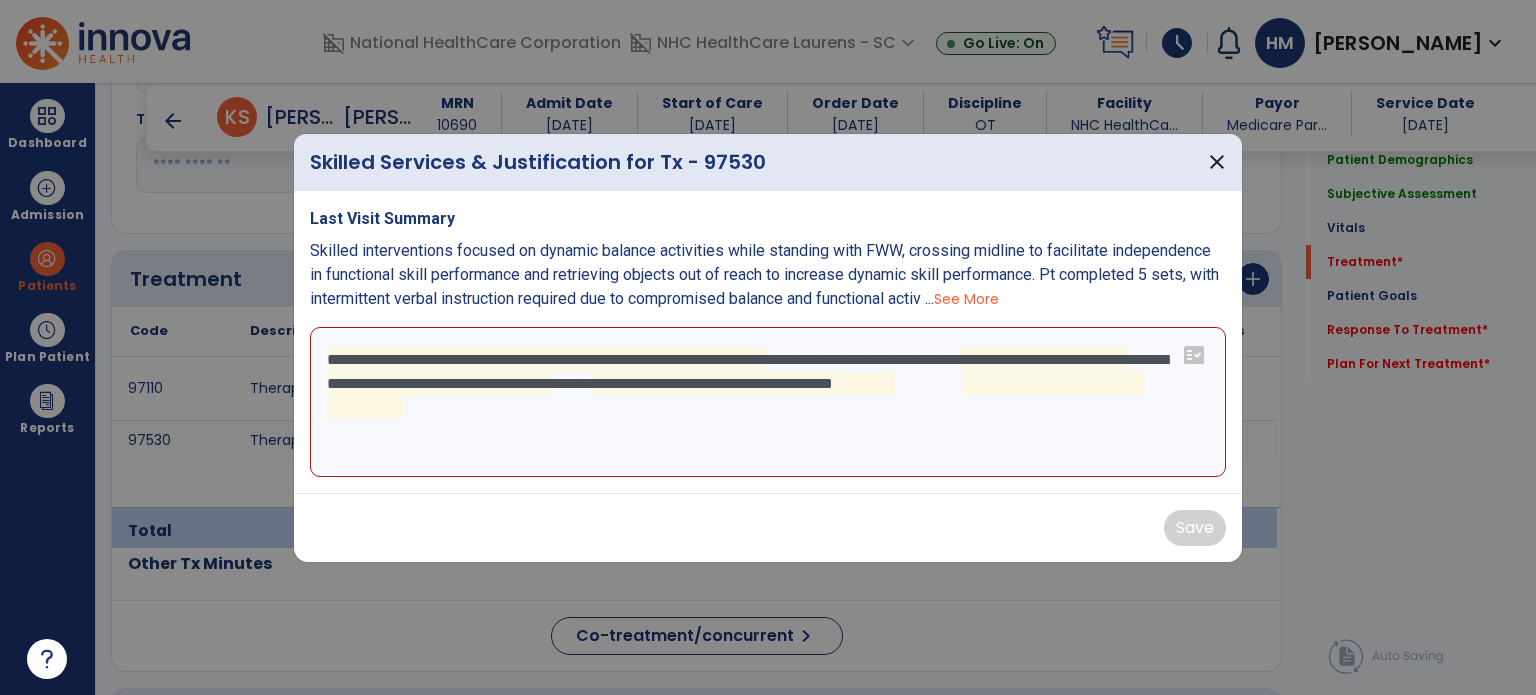 click on "**********" at bounding box center (768, 402) 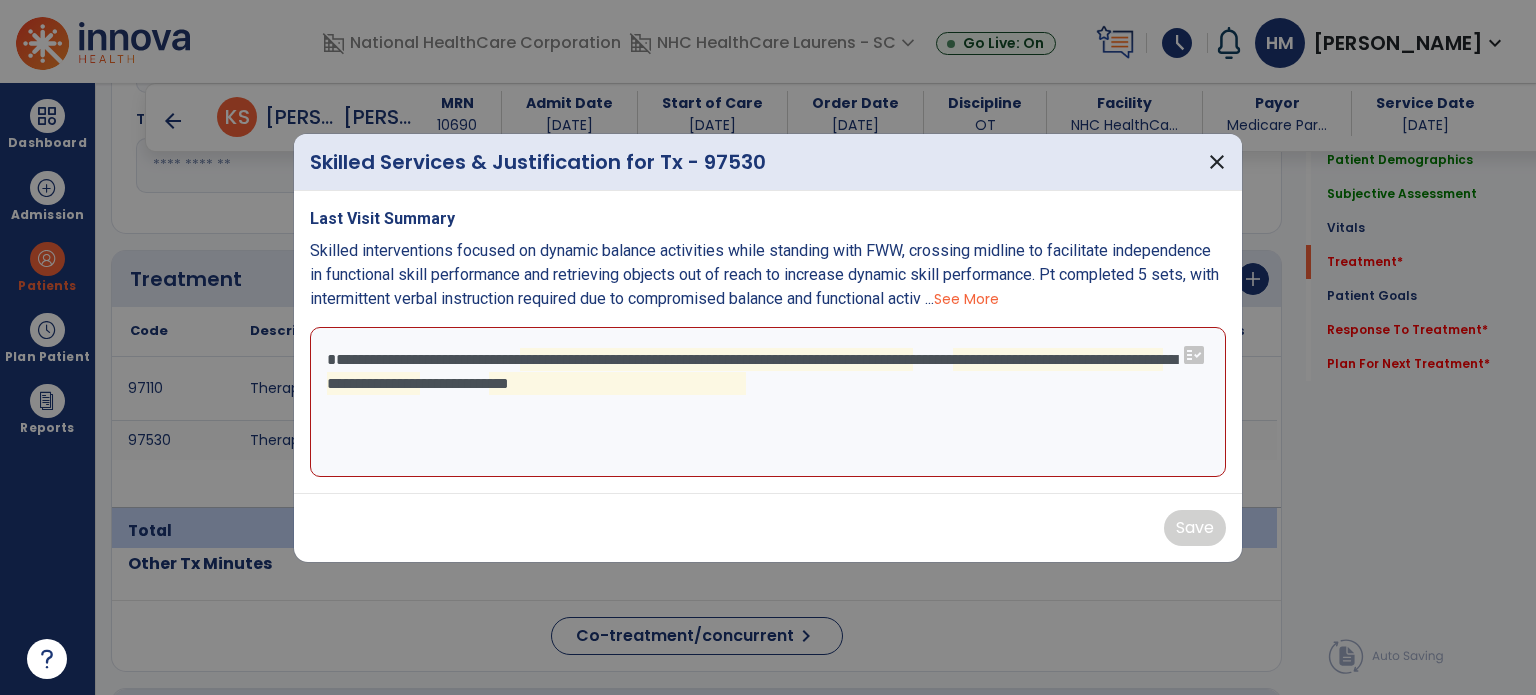click on "**********" at bounding box center (768, 402) 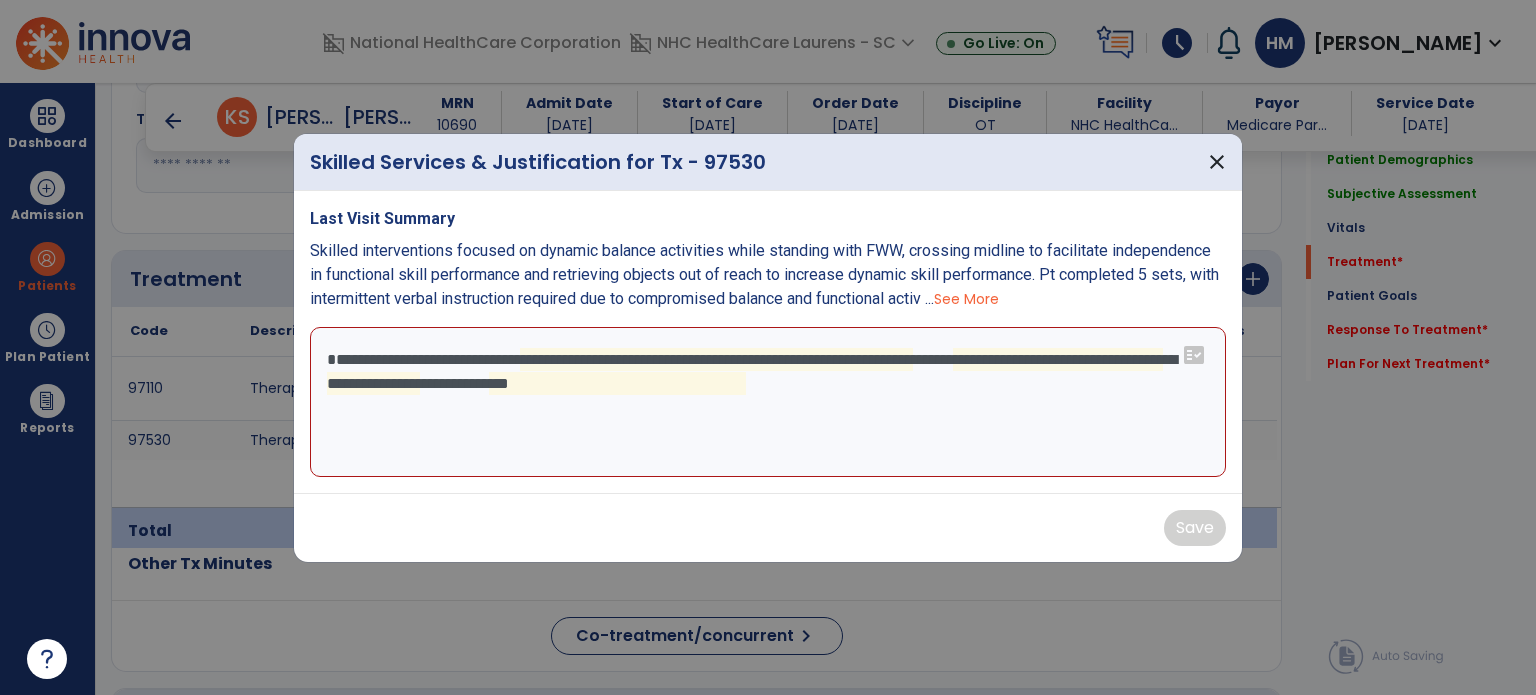 drag, startPoint x: 892, startPoint y: 389, endPoint x: 936, endPoint y: 400, distance: 45.35416 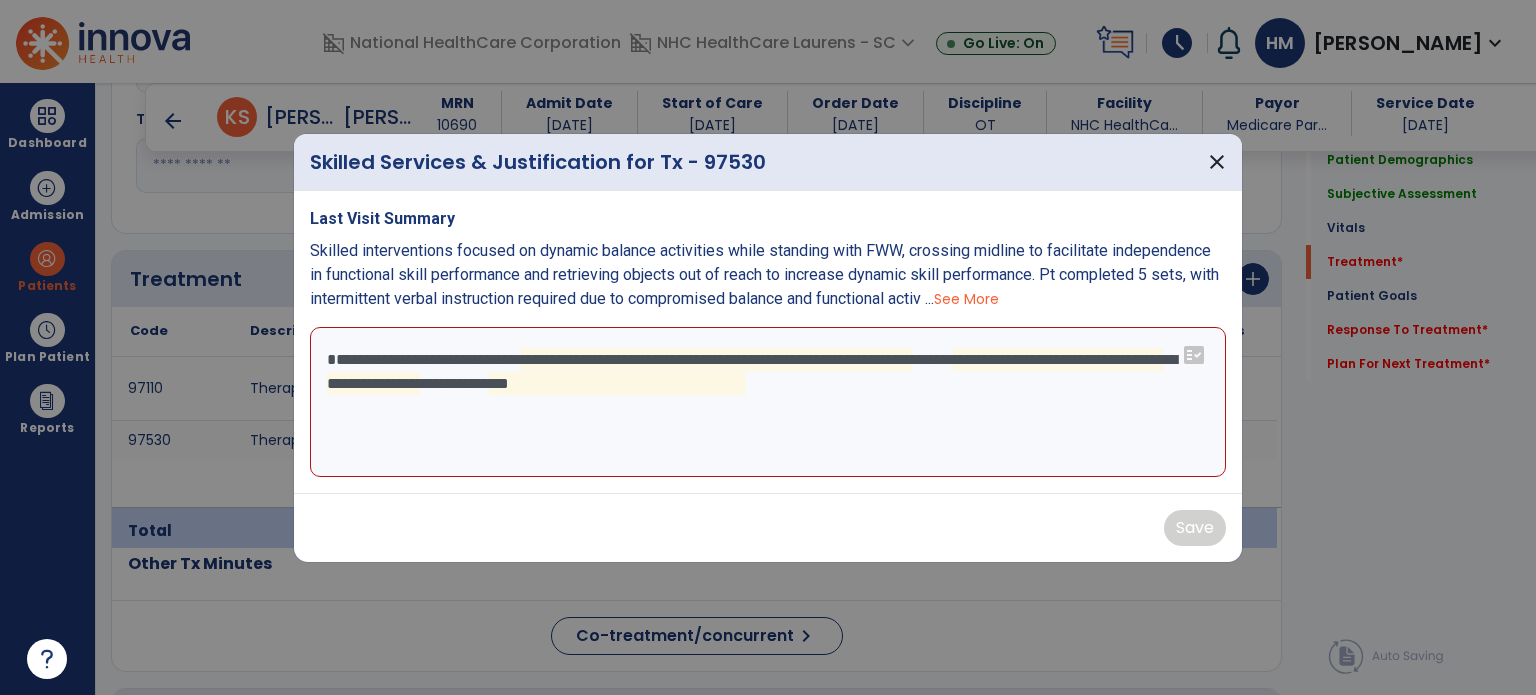 click on "**********" at bounding box center [768, 402] 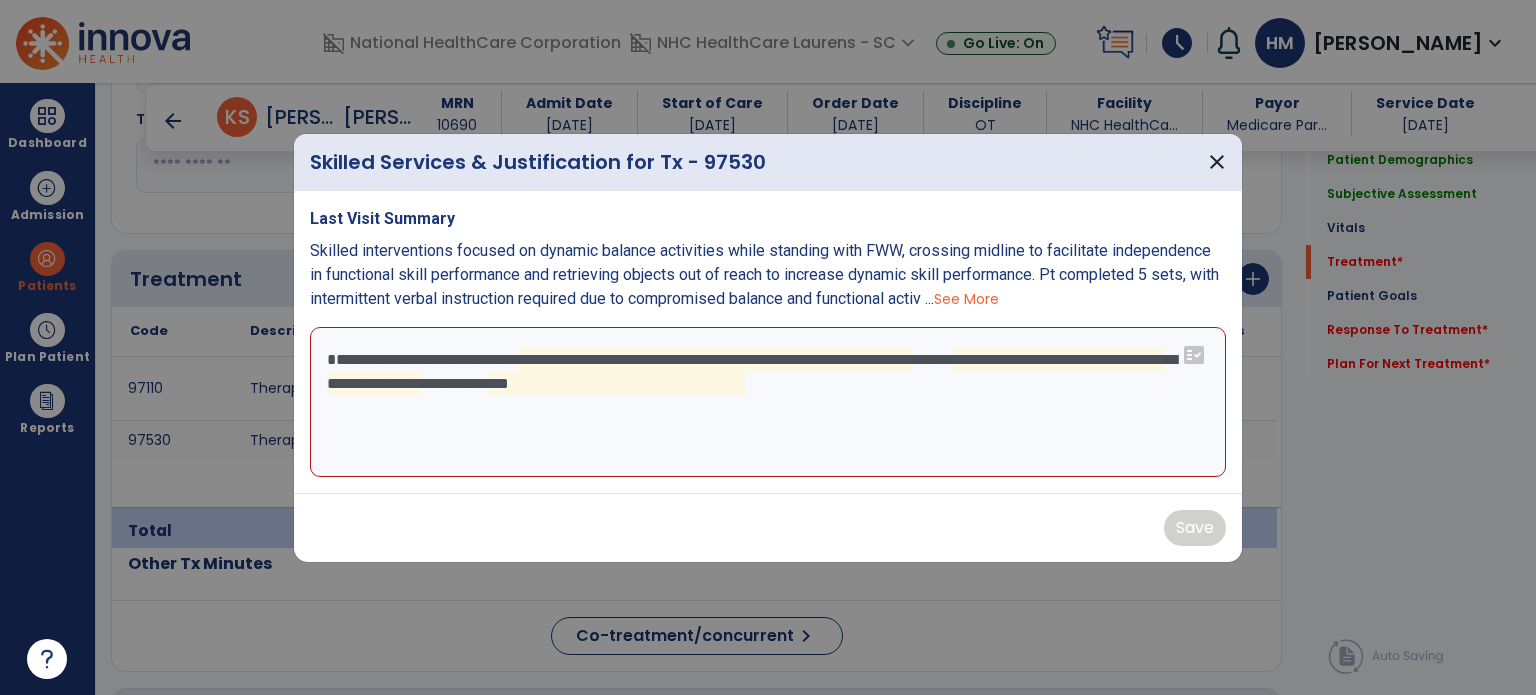type on "**********" 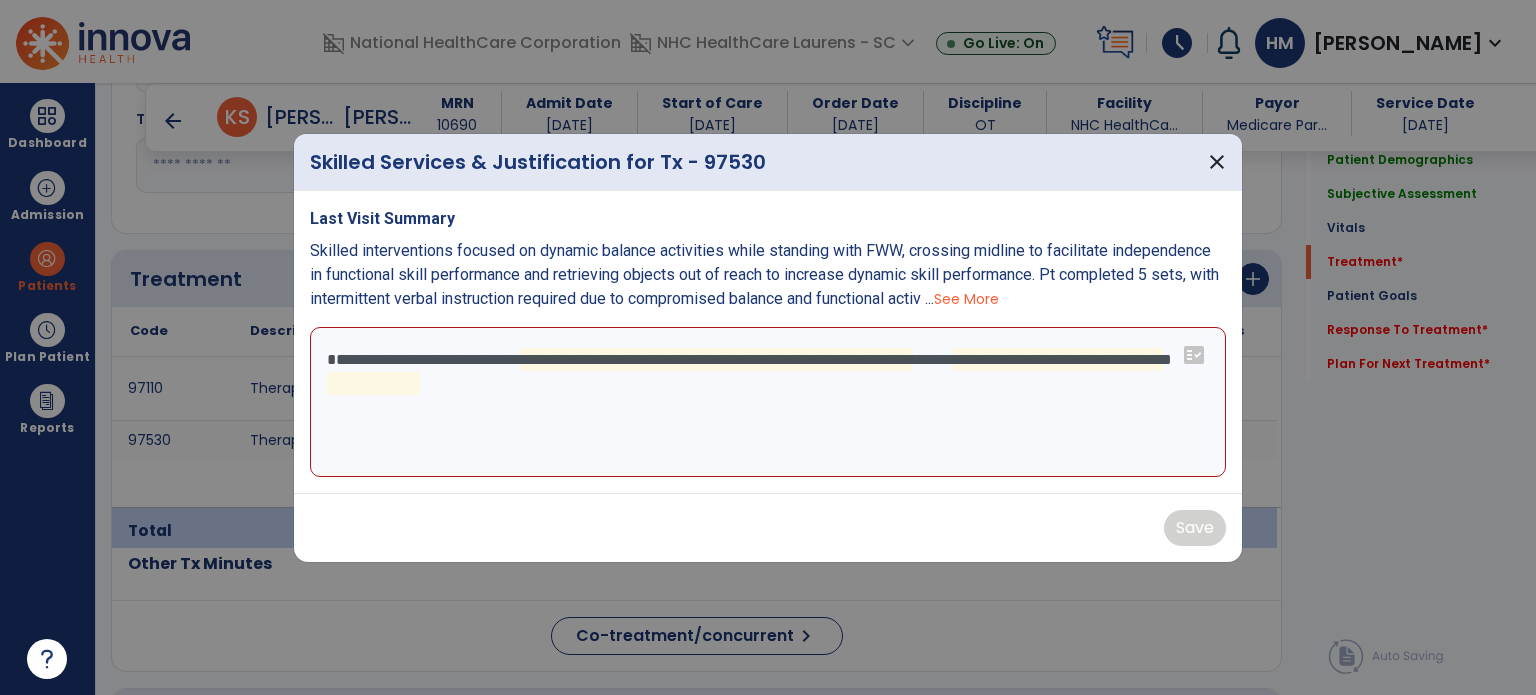 drag, startPoint x: 647, startPoint y: 383, endPoint x: 289, endPoint y: 359, distance: 358.80356 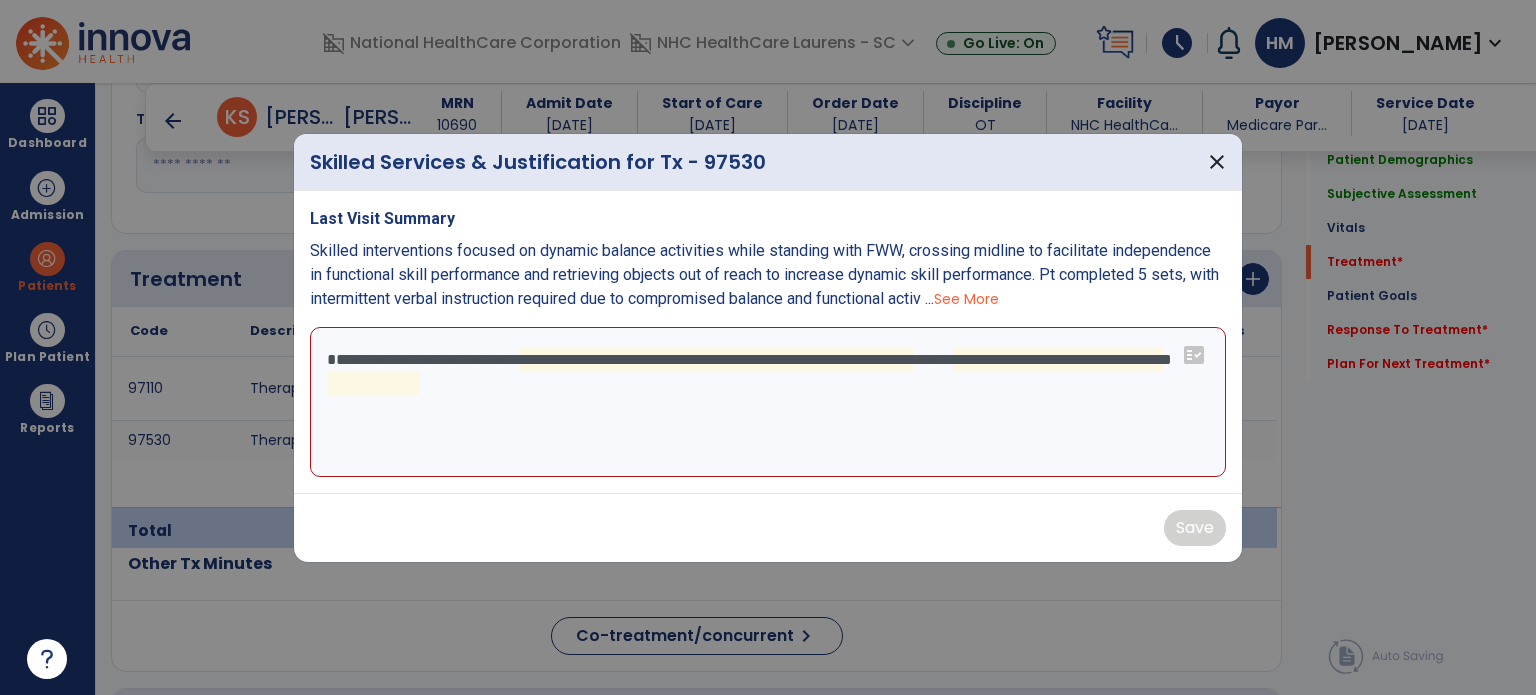 click on "**********" at bounding box center [768, 347] 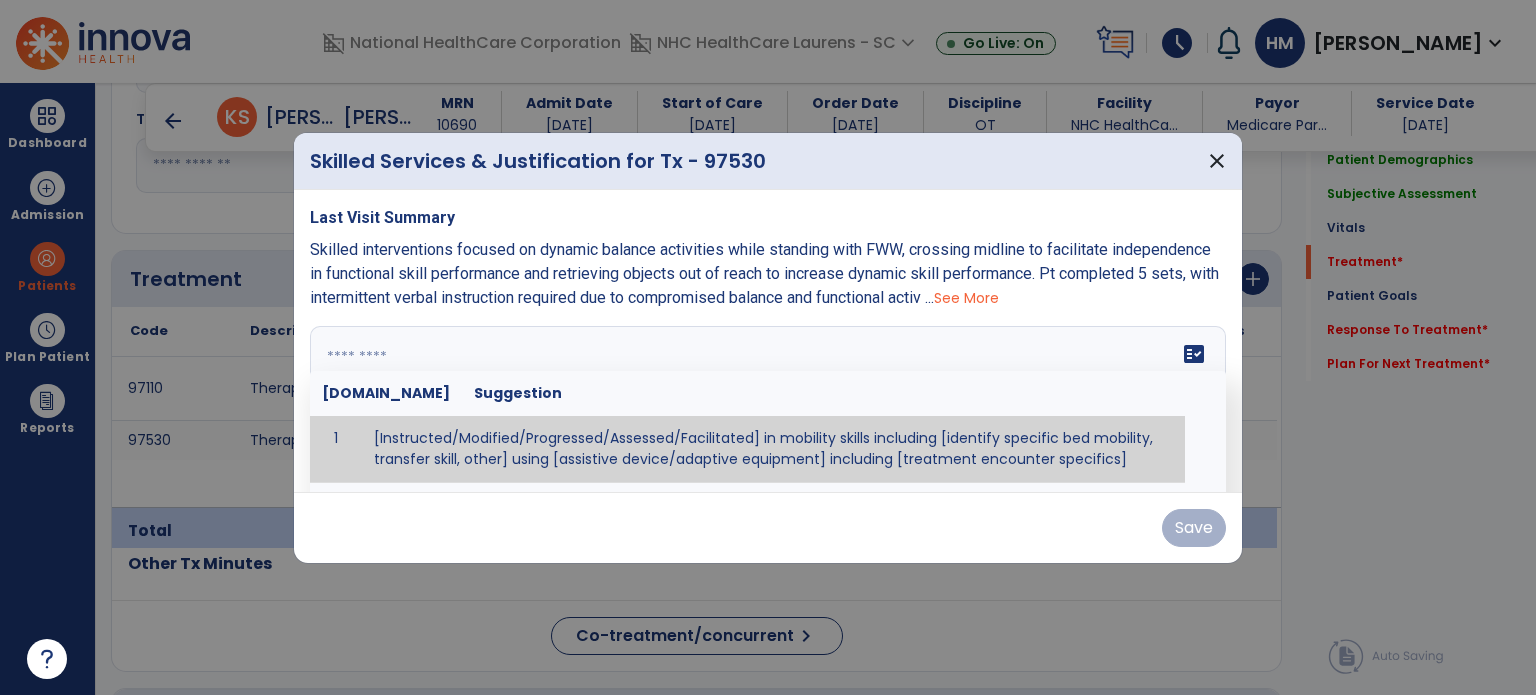 paste on "**********" 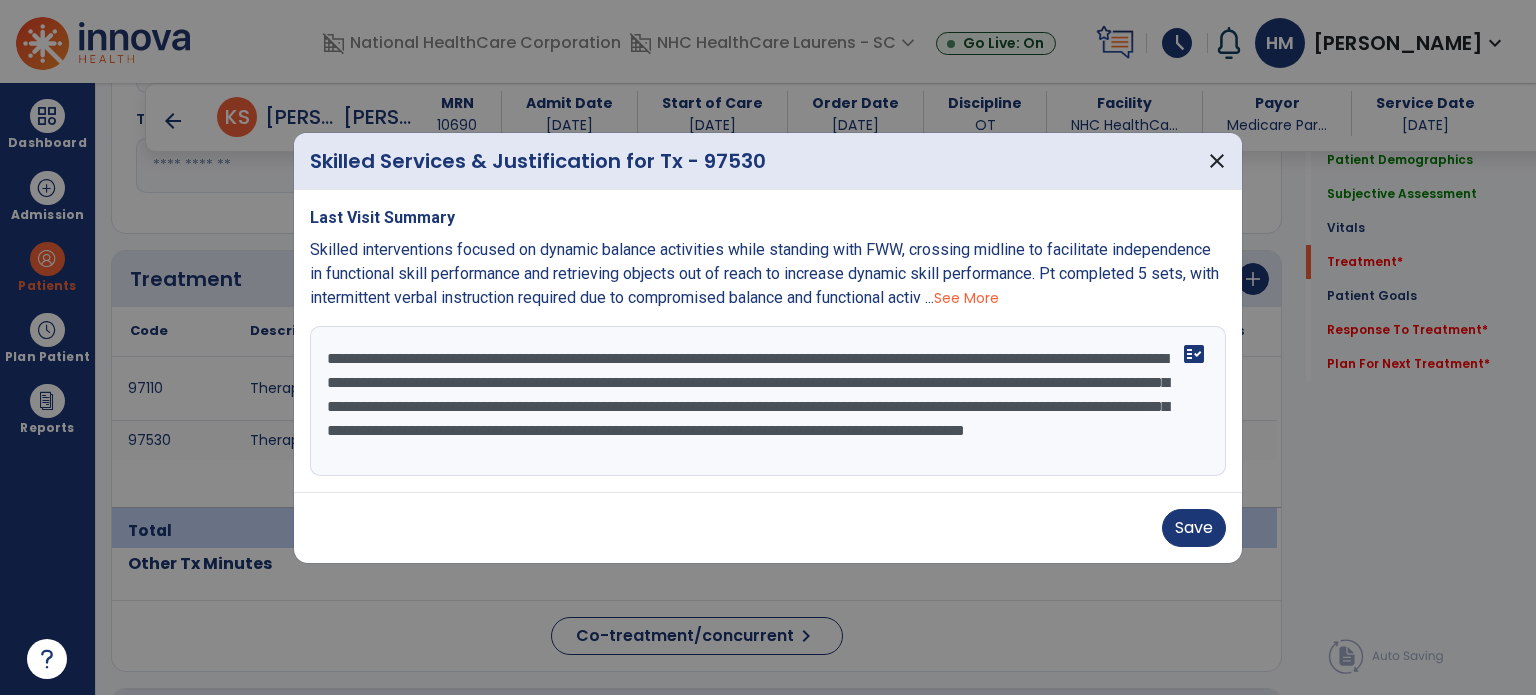 scroll, scrollTop: 15, scrollLeft: 0, axis: vertical 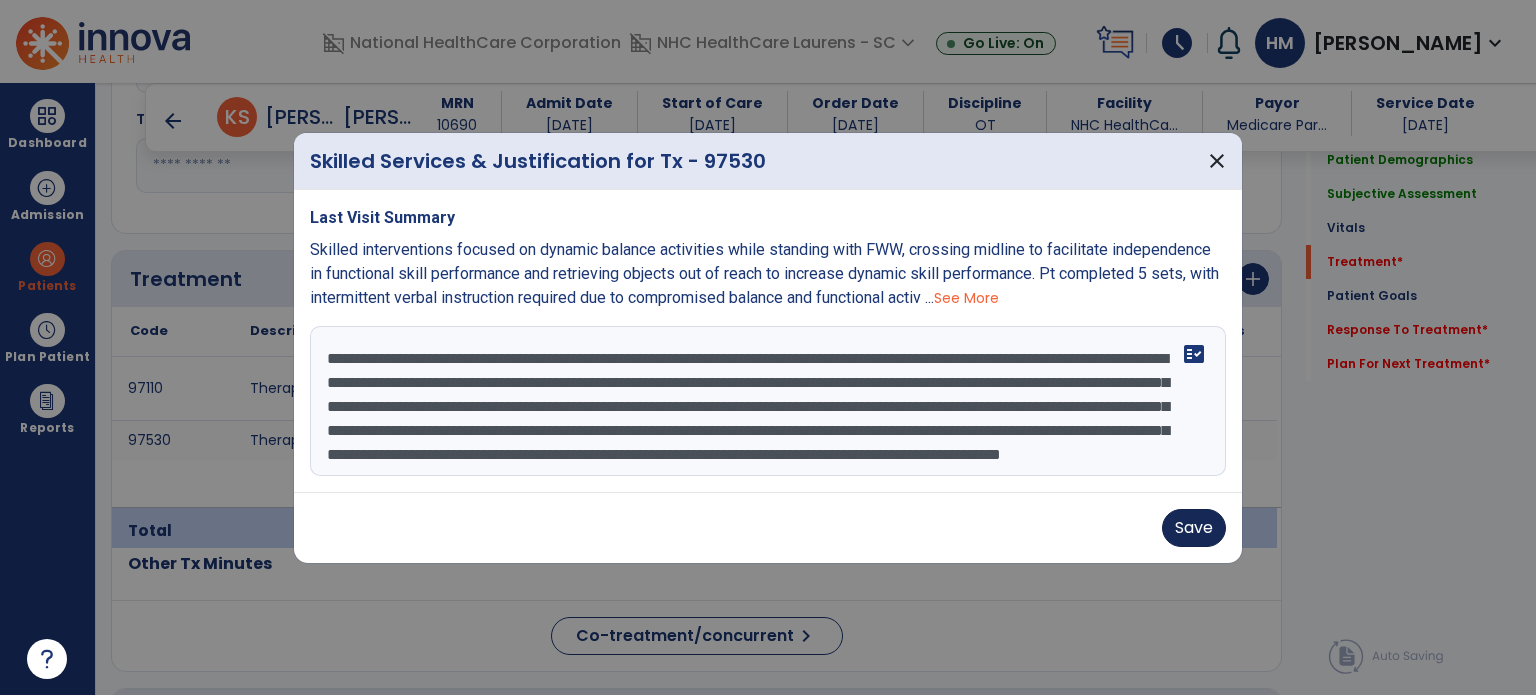type on "**********" 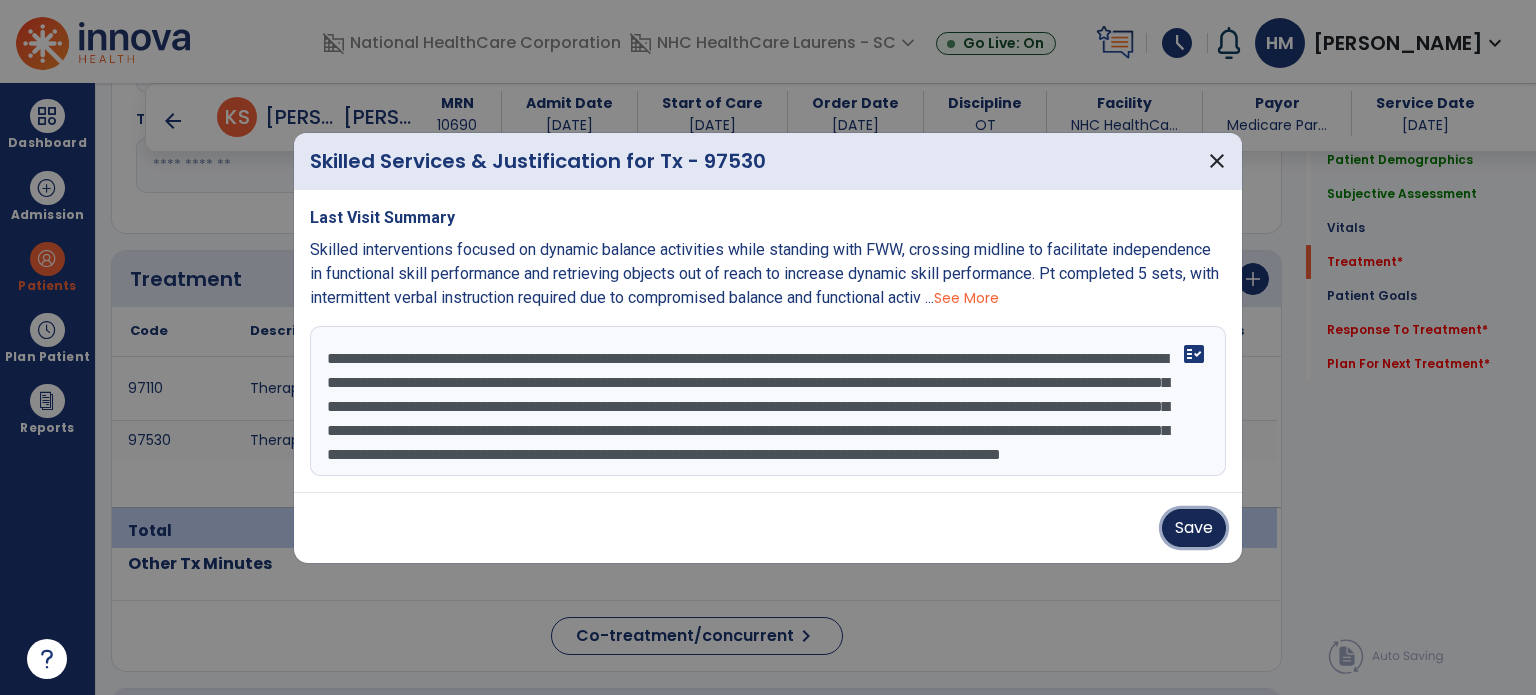 click on "Save" at bounding box center [1194, 528] 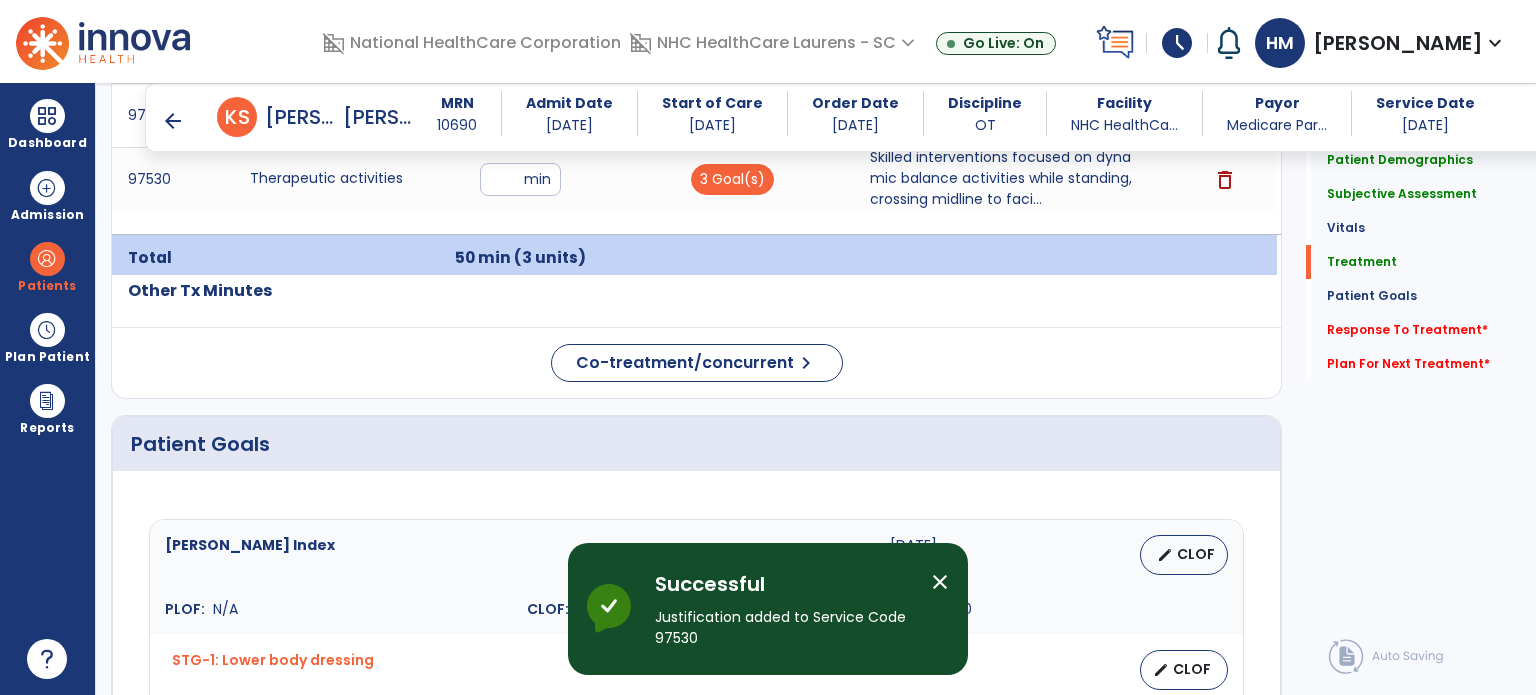 scroll, scrollTop: 1380, scrollLeft: 0, axis: vertical 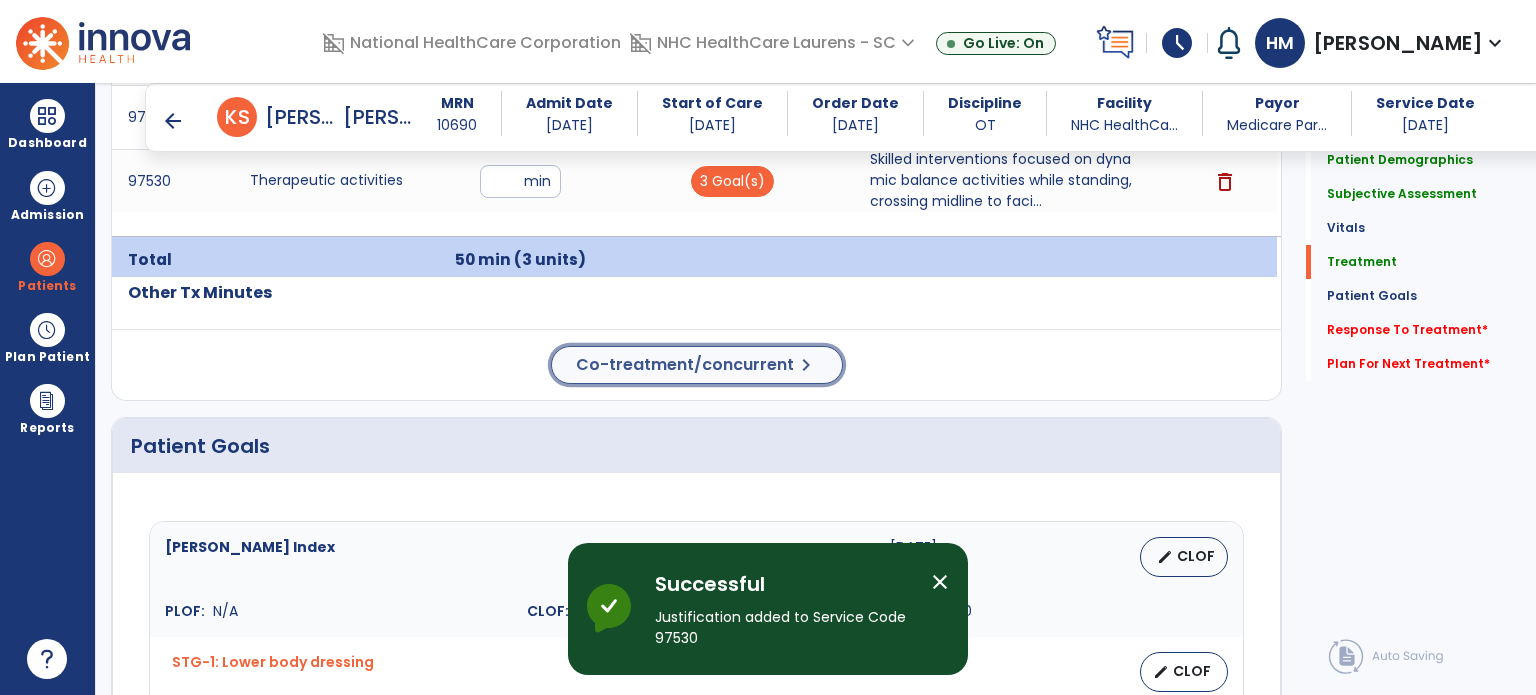 click on "Co-treatment/concurrent" 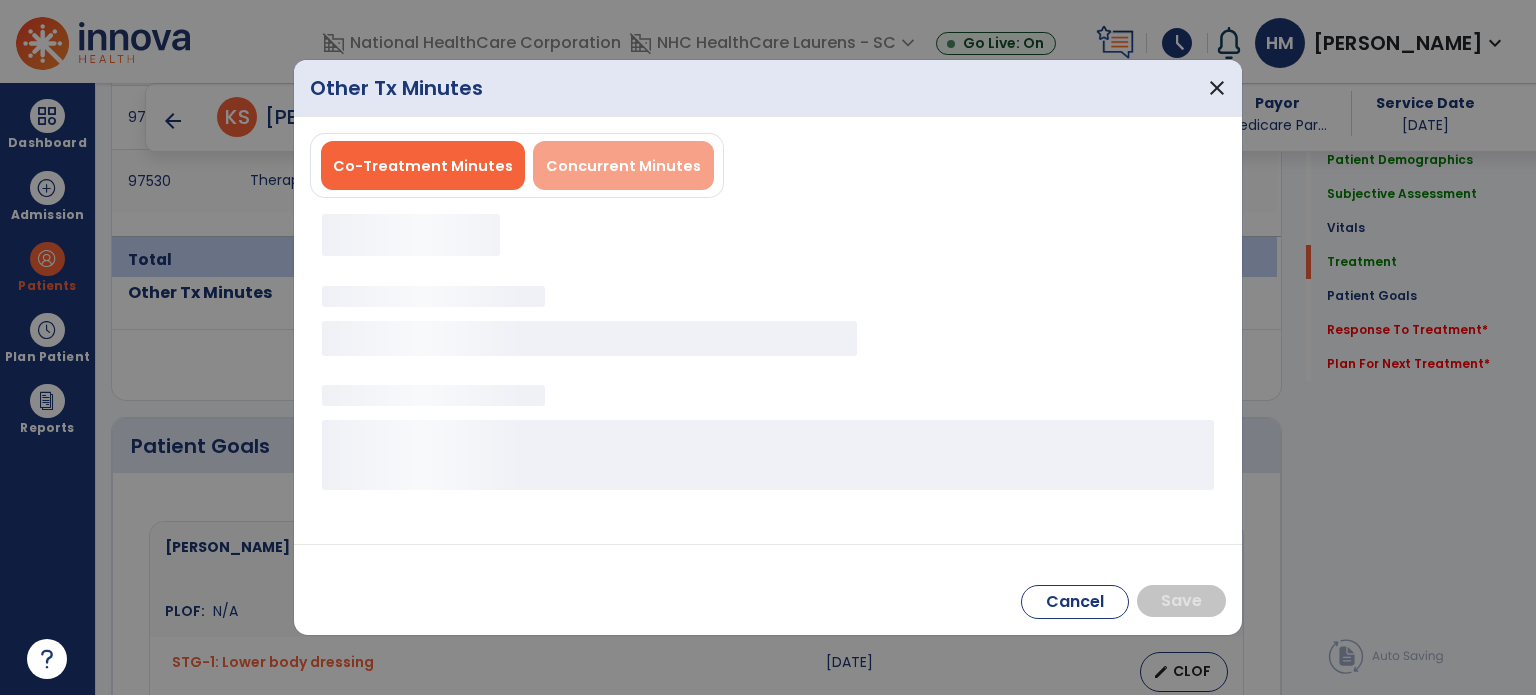 click on "Co-Treatment Minutes   Concurrent Minutes" at bounding box center (517, 165) 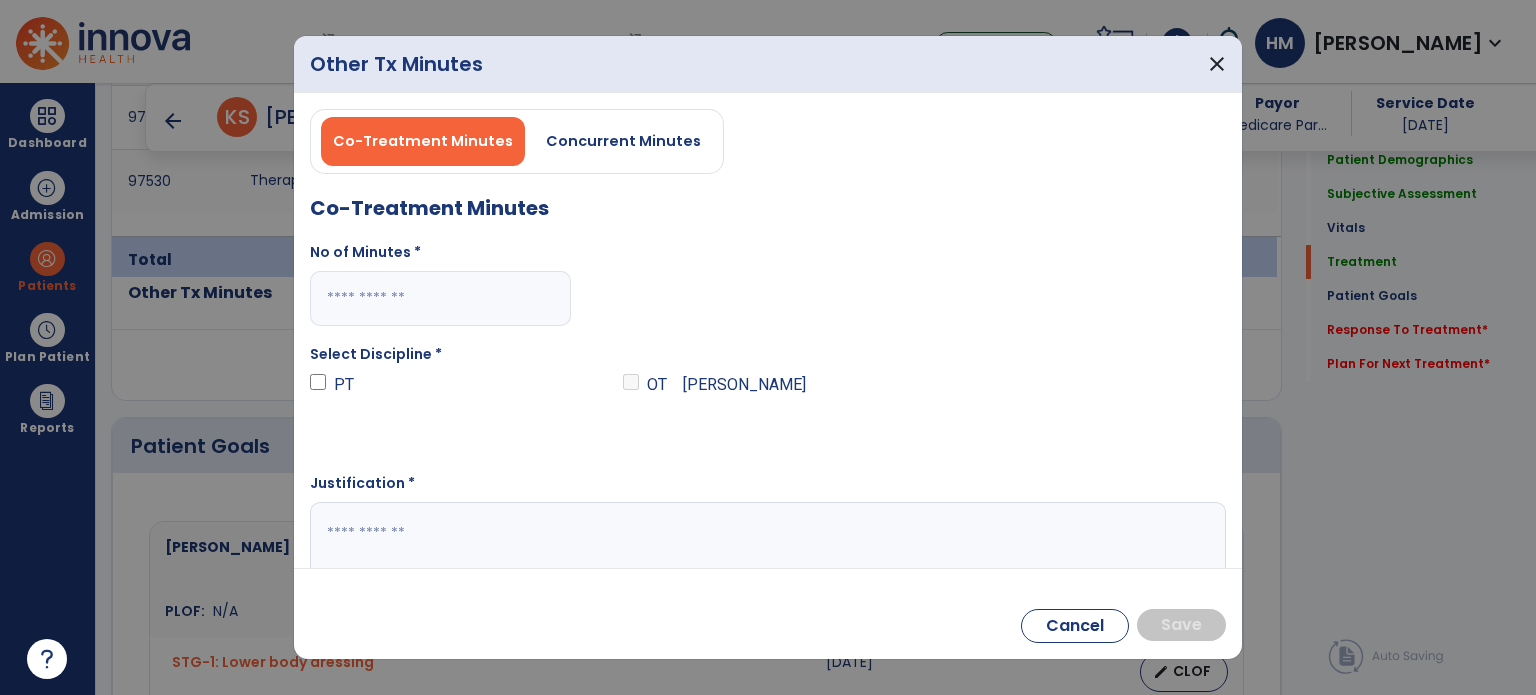 click at bounding box center (440, 298) 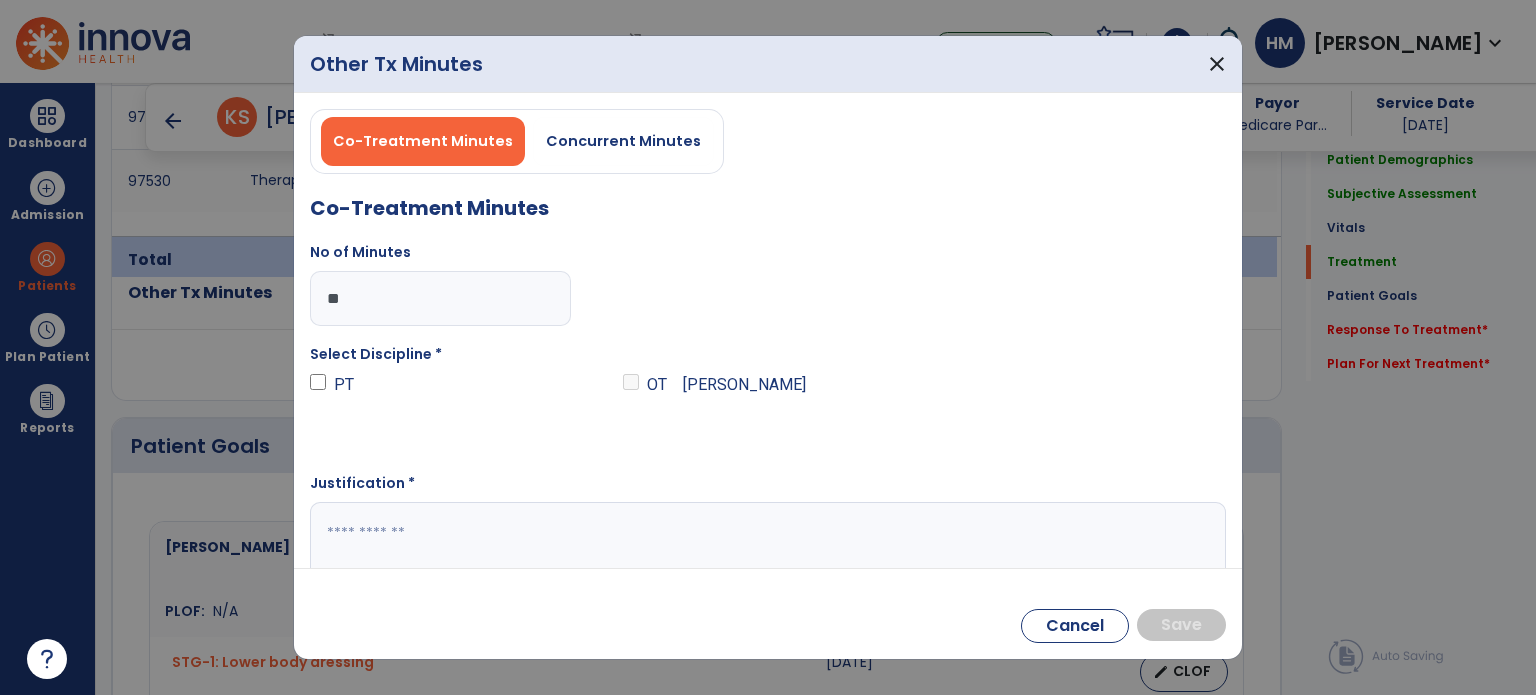 type on "*" 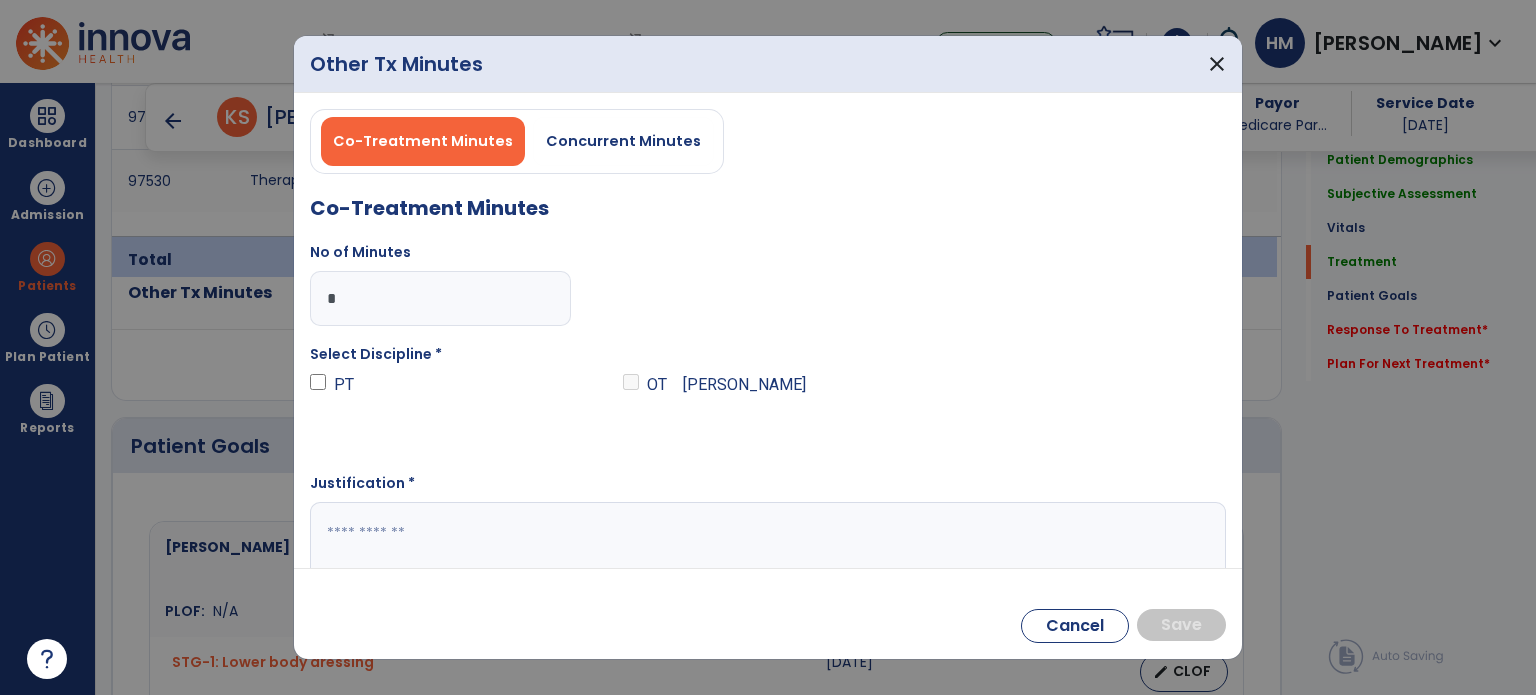 type 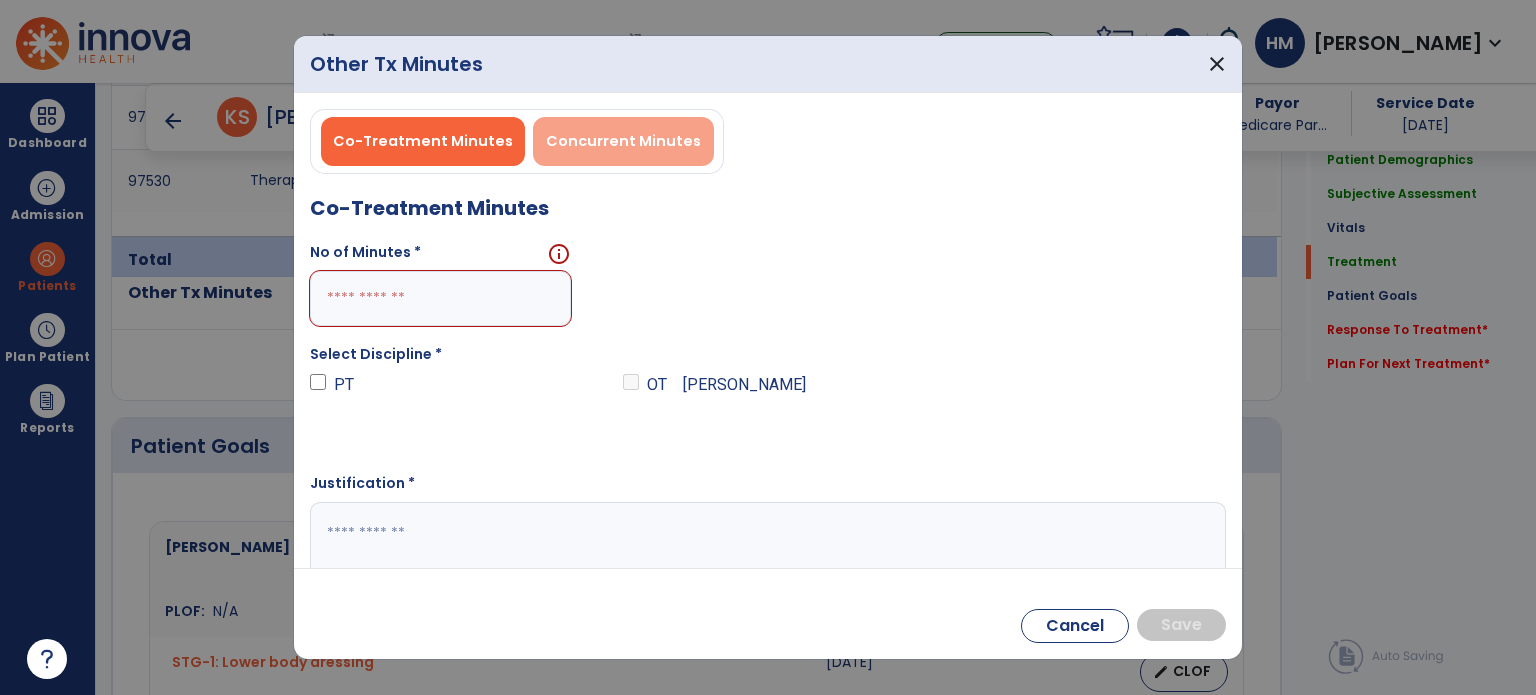 click on "Concurrent Minutes" at bounding box center [623, 141] 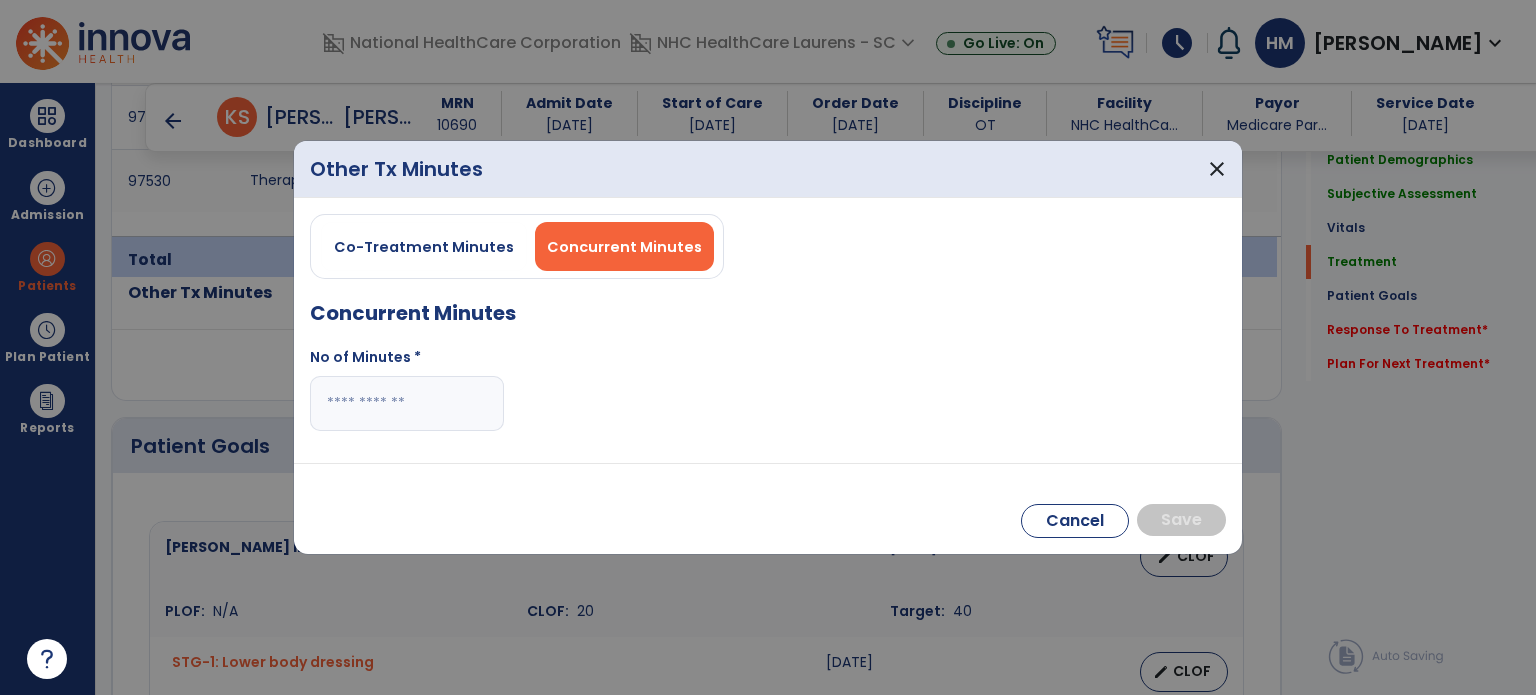 click at bounding box center (407, 403) 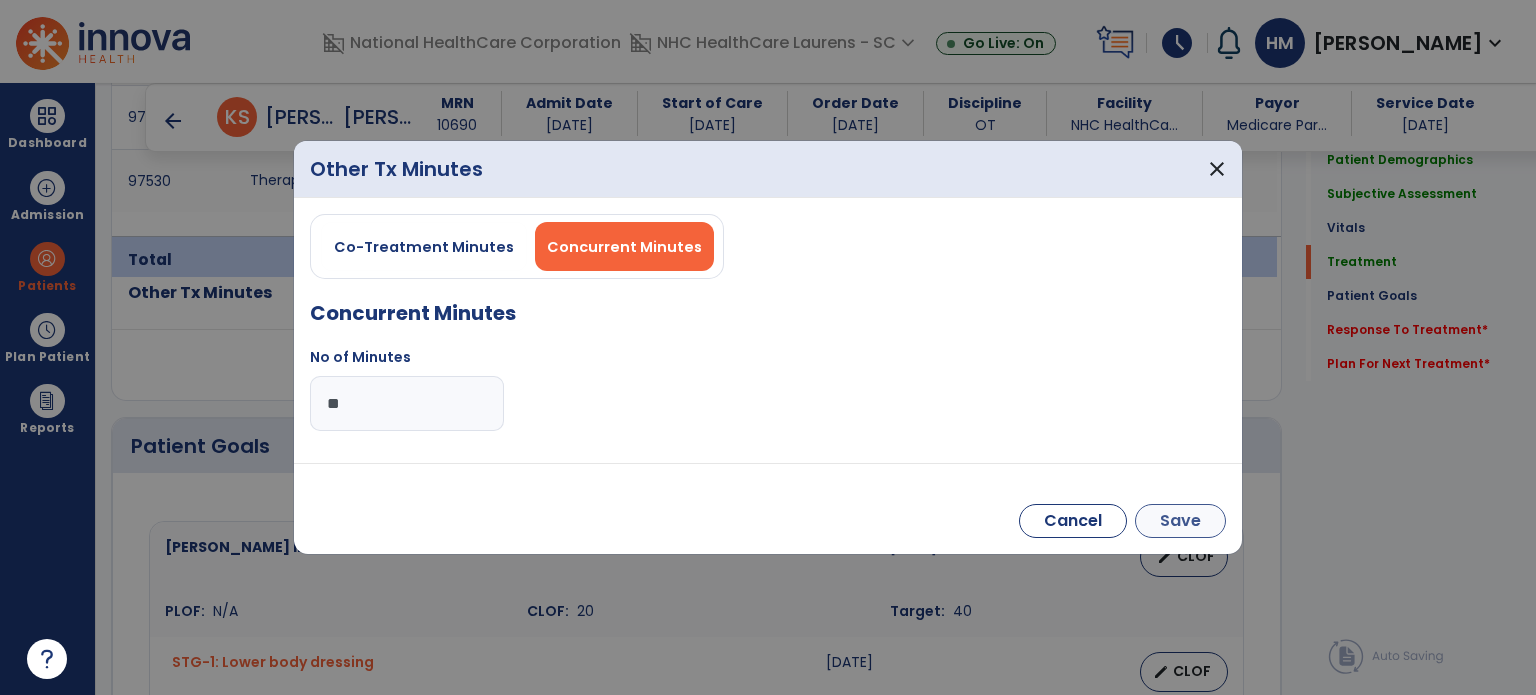type on "**" 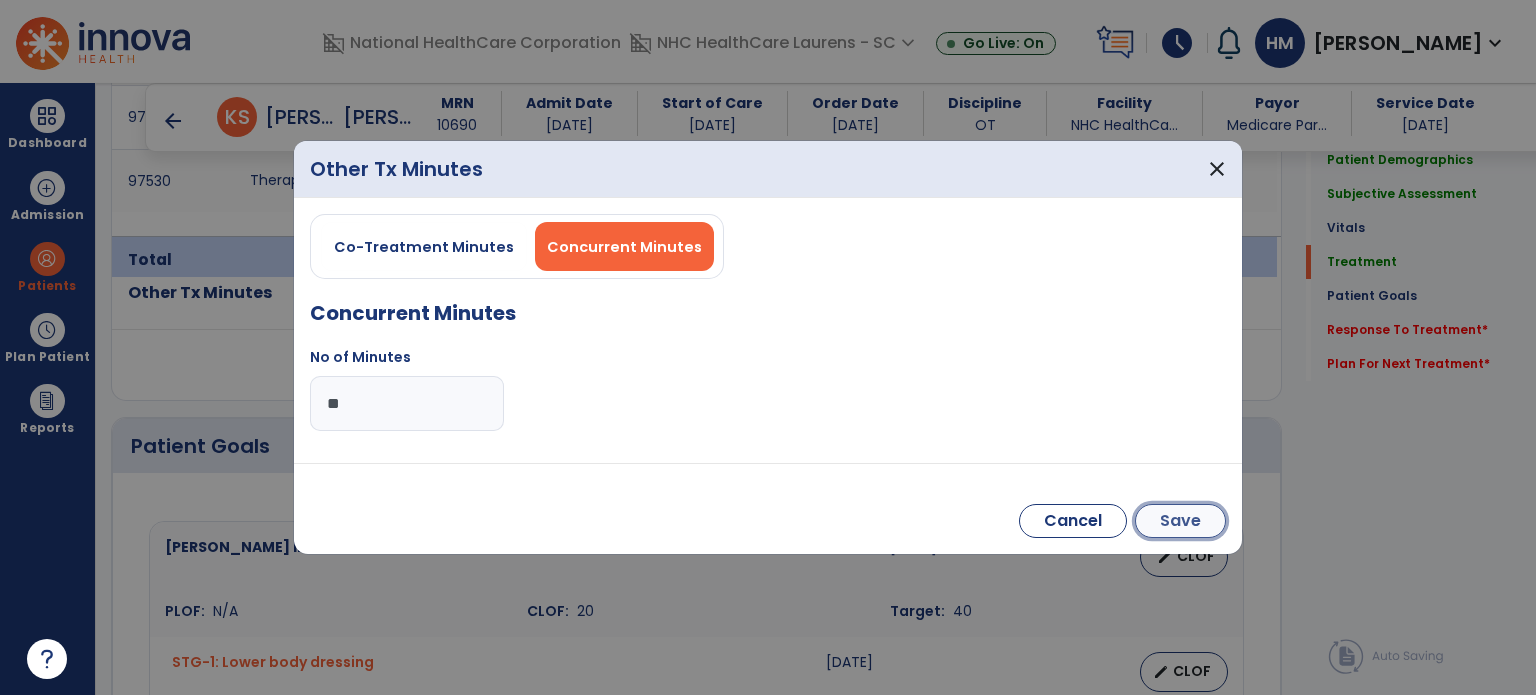 click on "Save" at bounding box center (1180, 521) 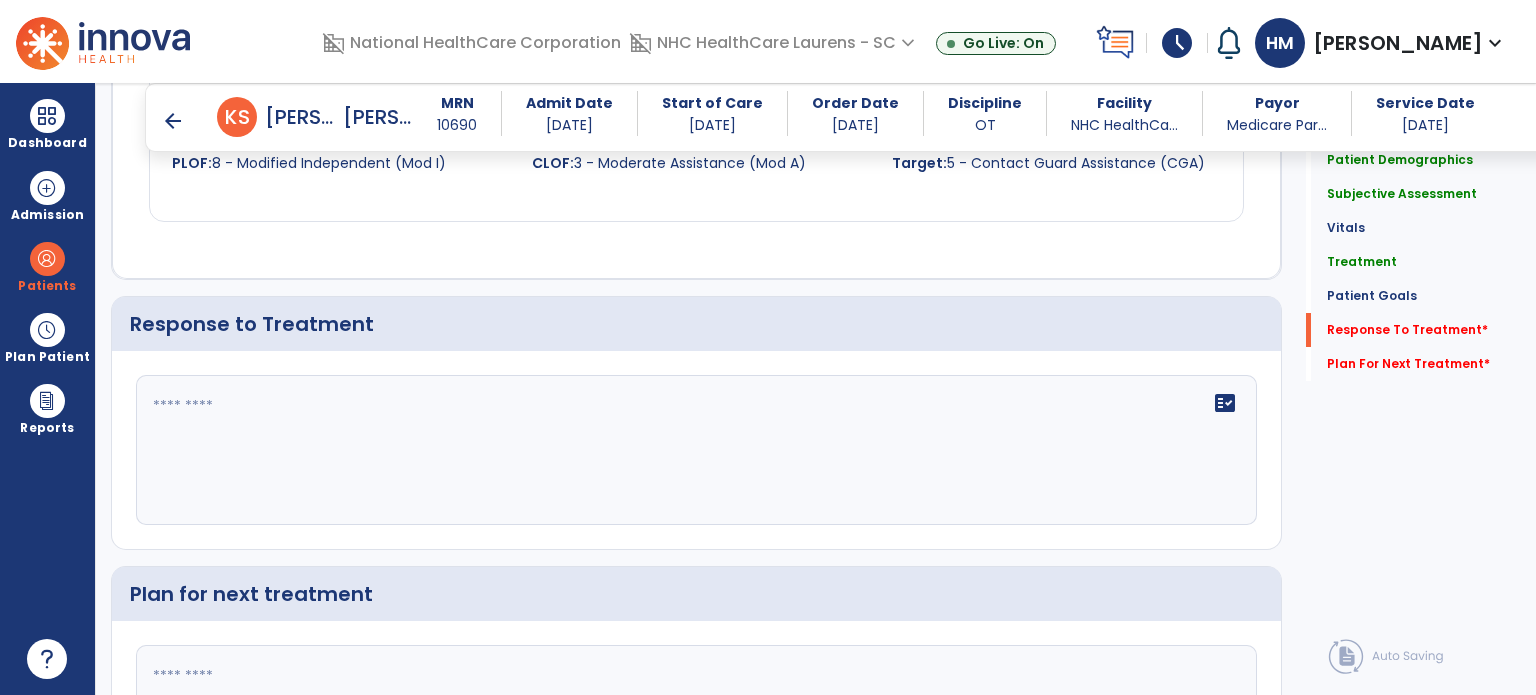 scroll, scrollTop: 2646, scrollLeft: 0, axis: vertical 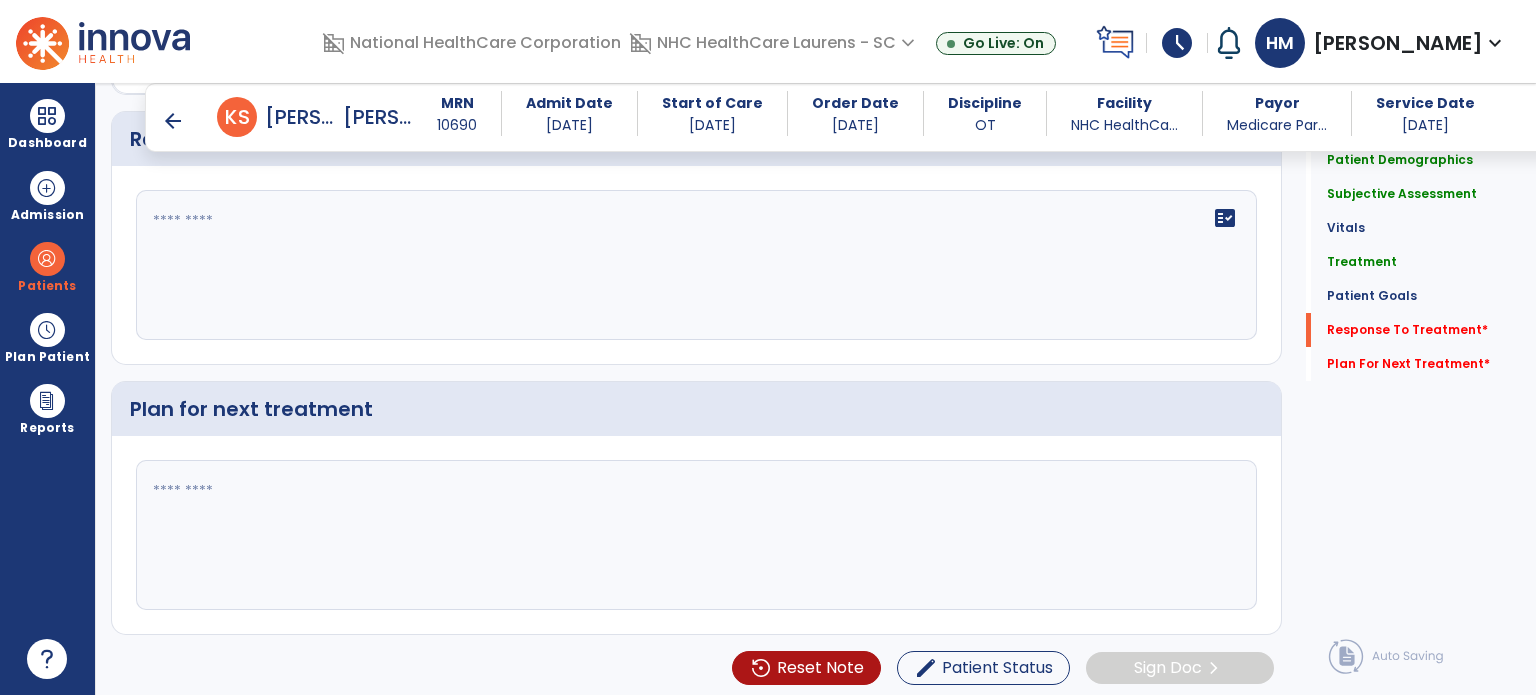 click on "fact_check" 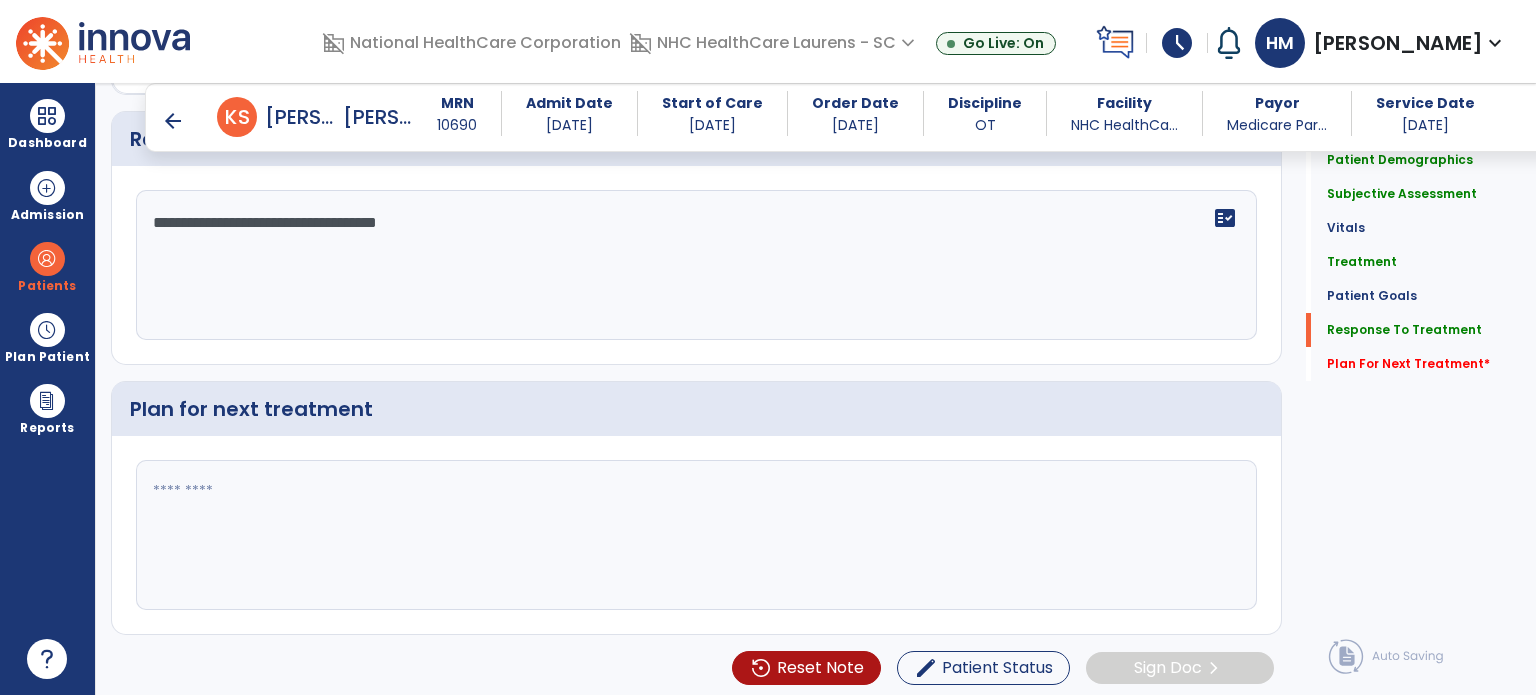 type on "**********" 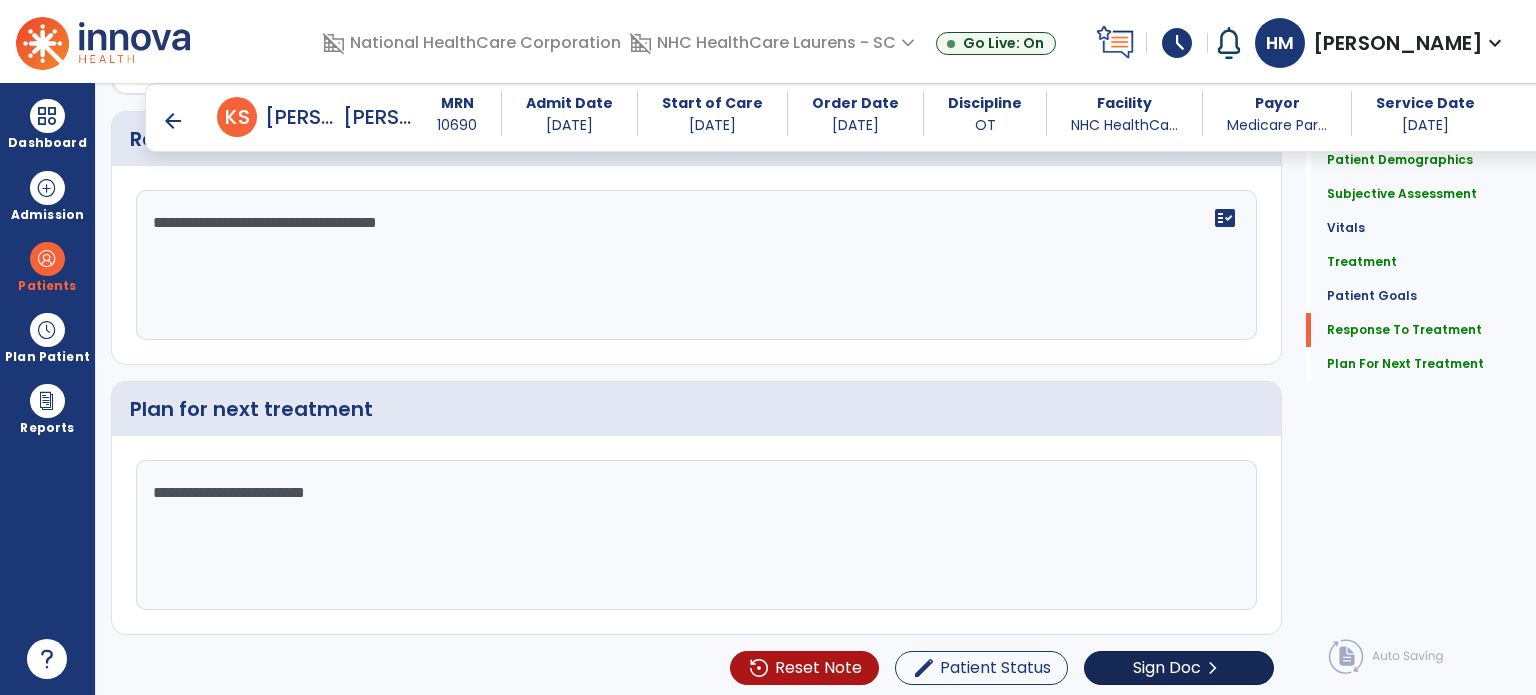type on "**********" 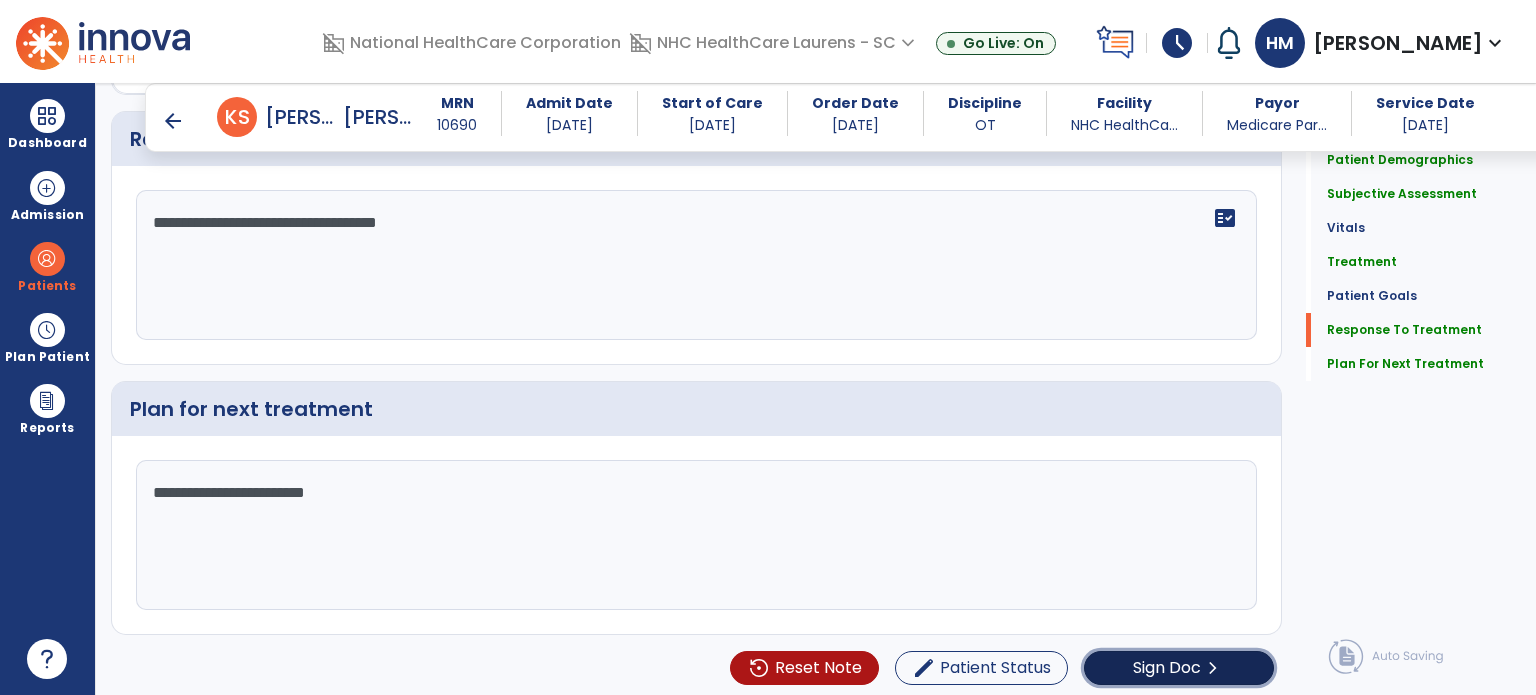 click on "Sign Doc" 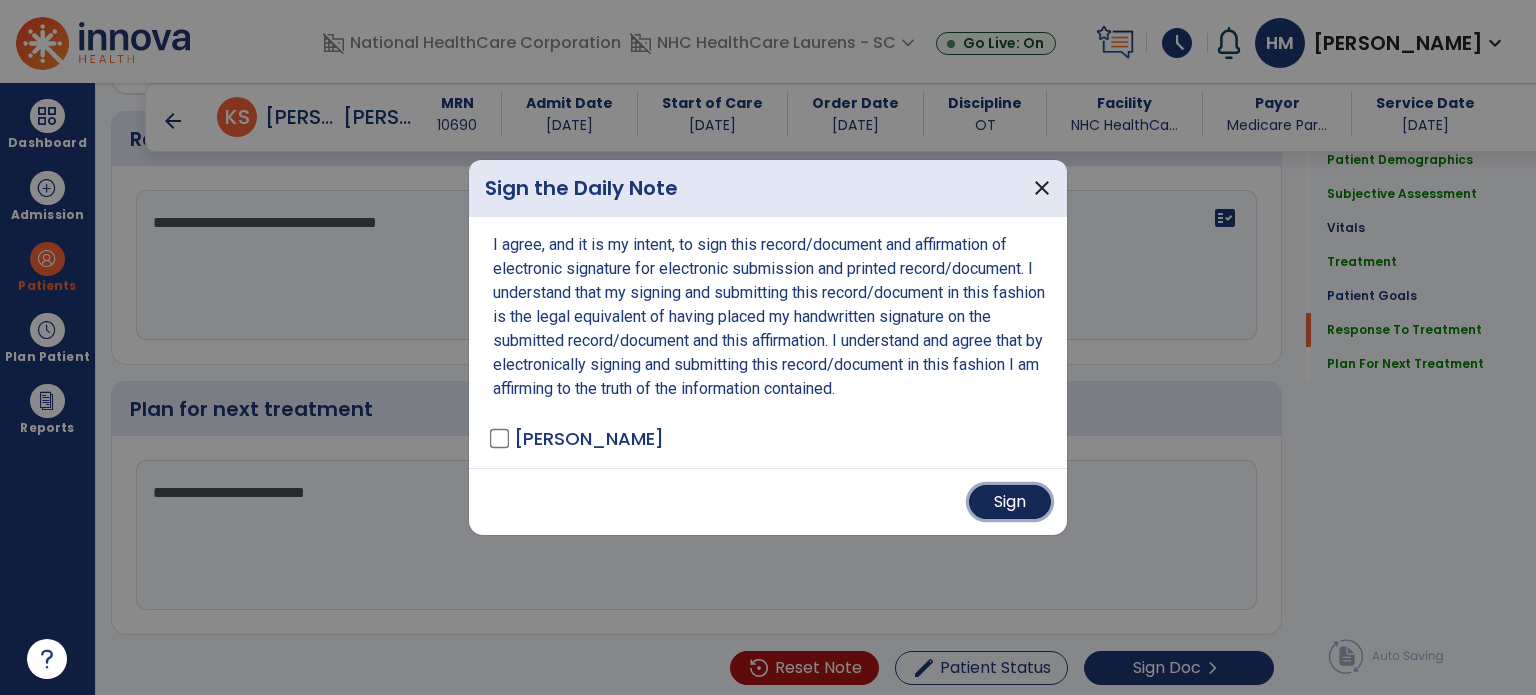 click on "Sign" at bounding box center [1010, 502] 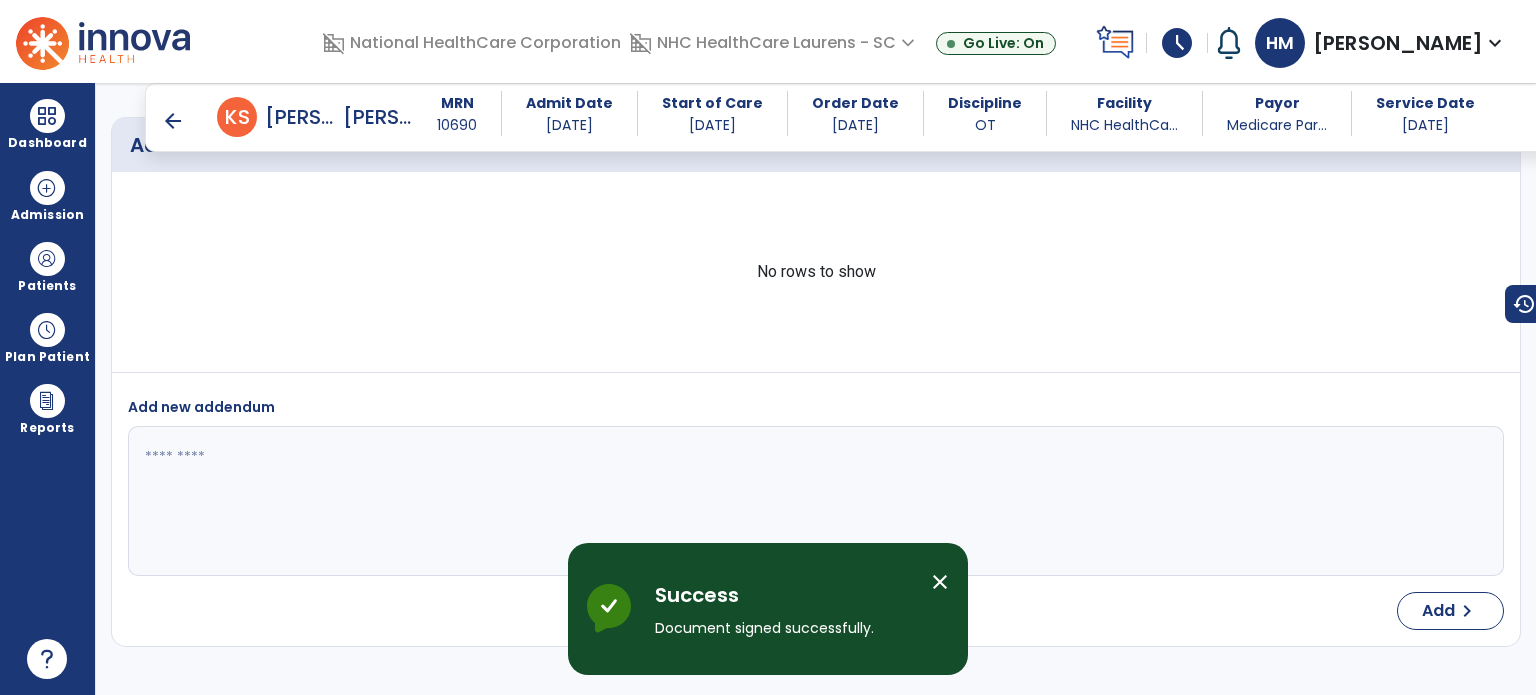 scroll, scrollTop: 3809, scrollLeft: 0, axis: vertical 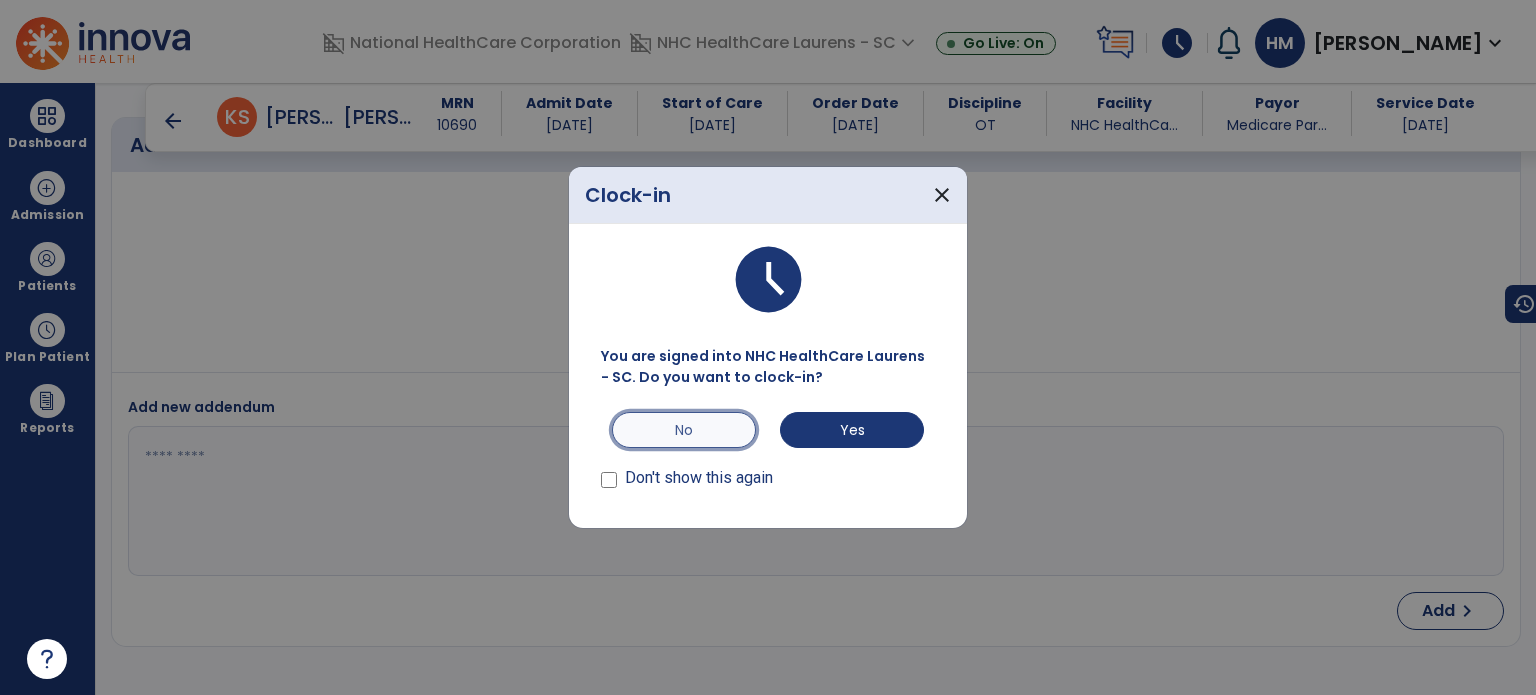 click on "No" at bounding box center [684, 430] 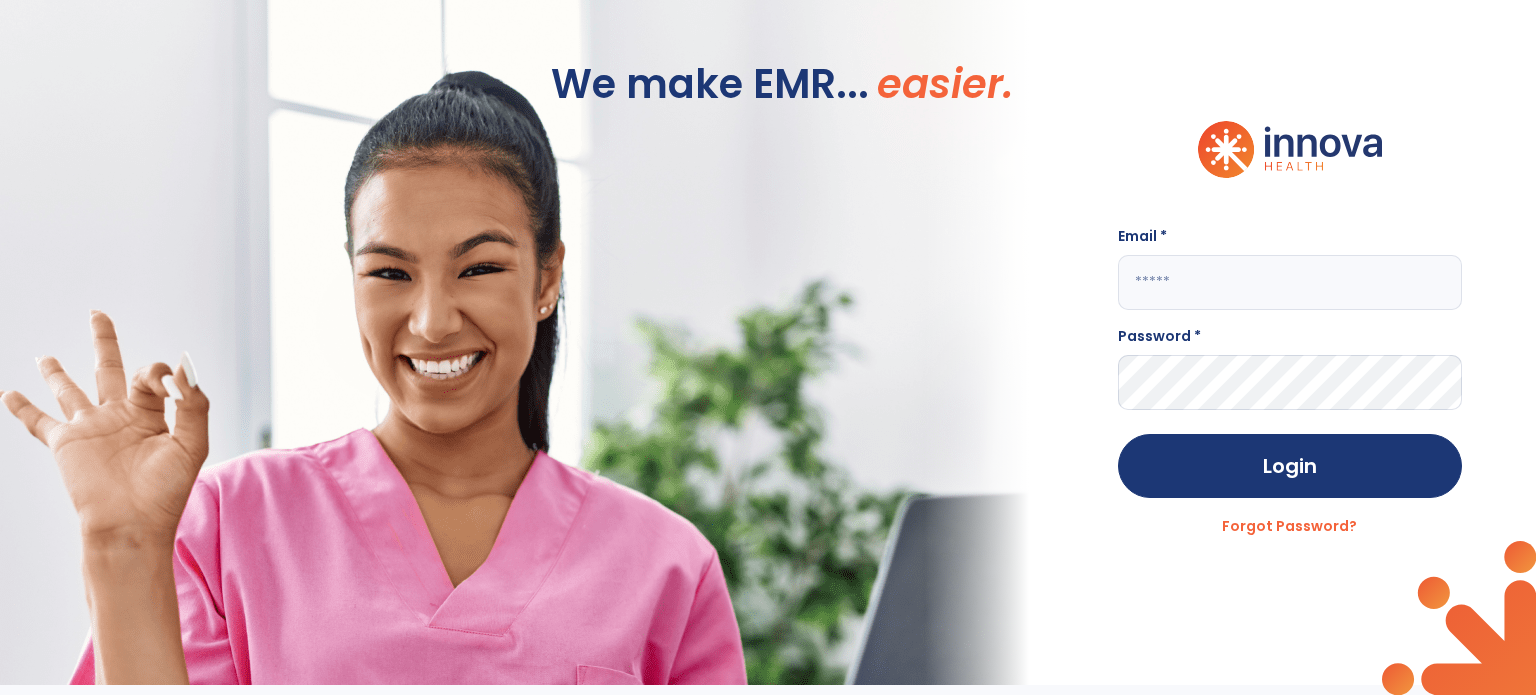scroll, scrollTop: 0, scrollLeft: 0, axis: both 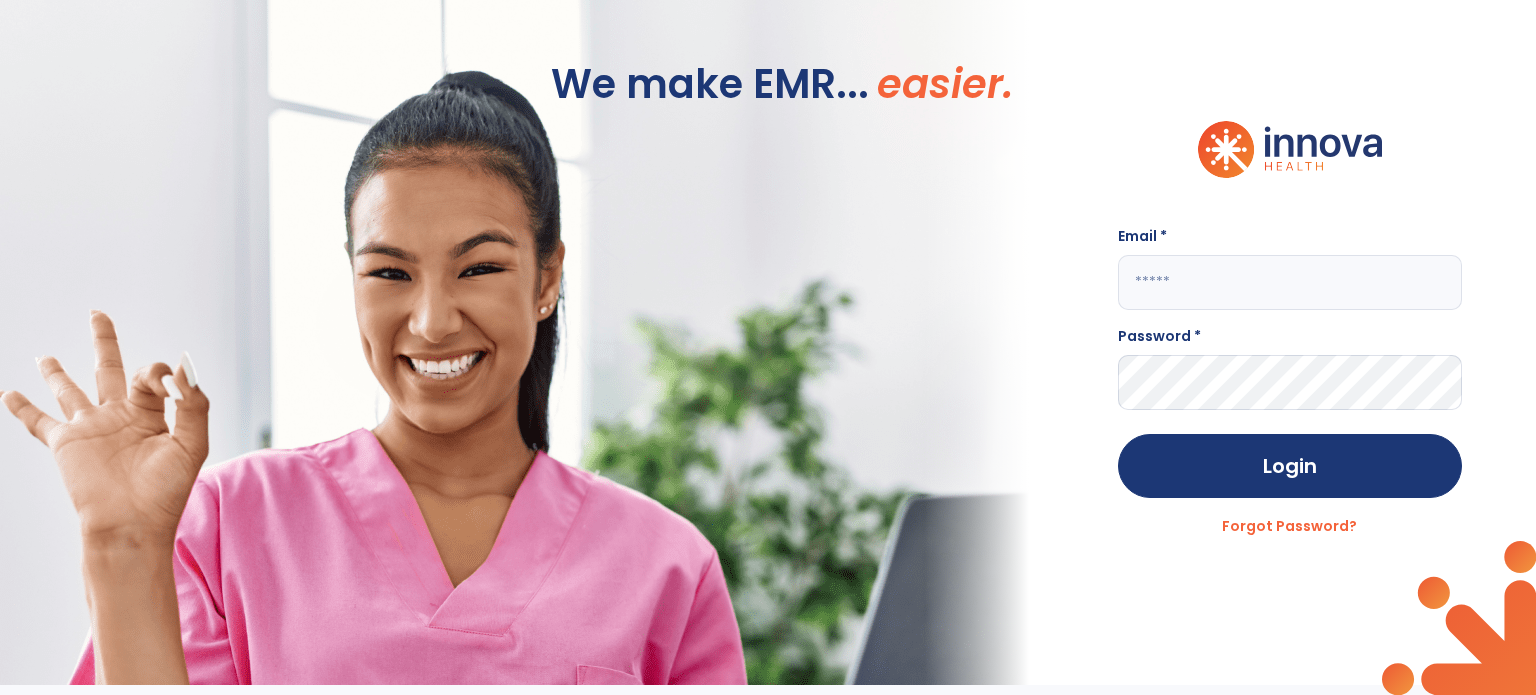 type on "**********" 